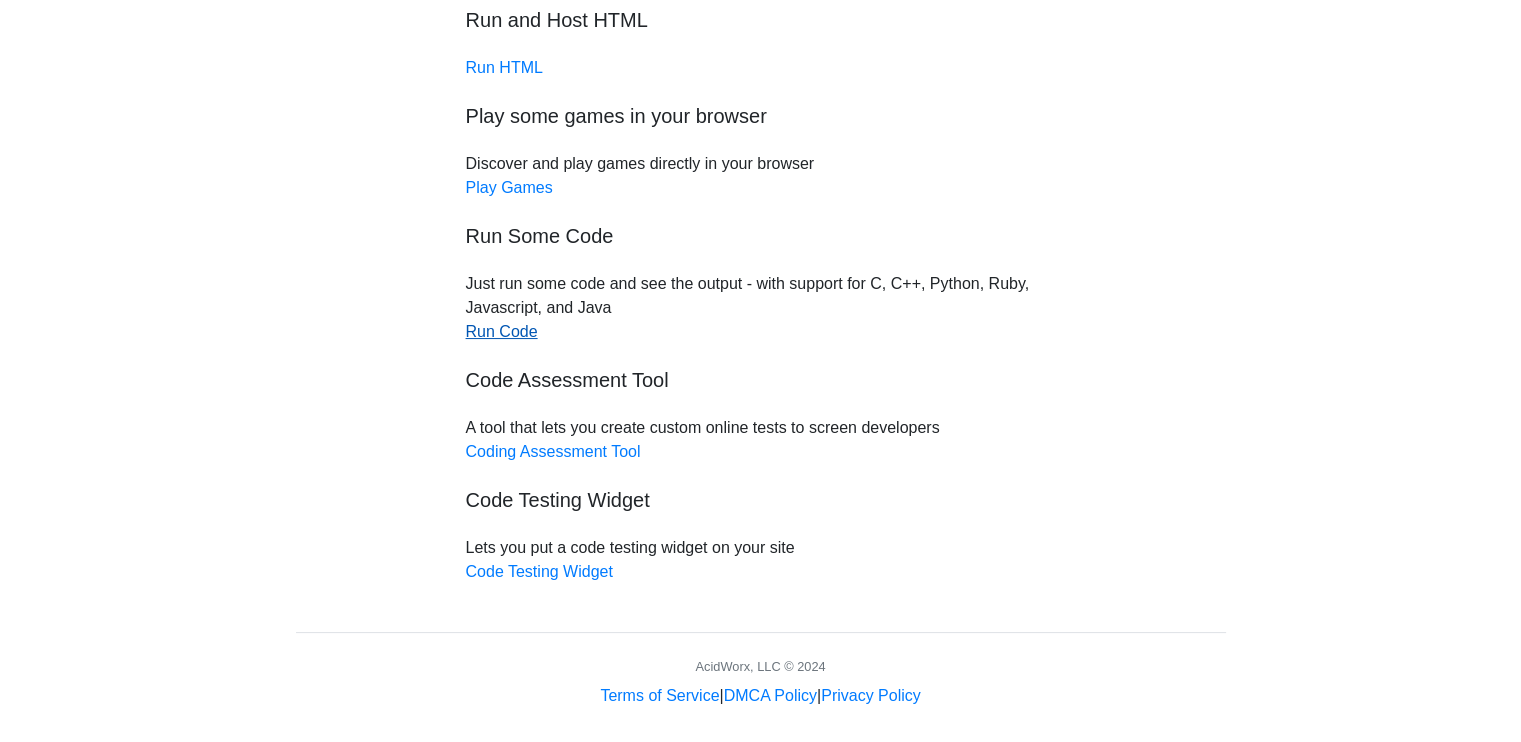 scroll, scrollTop: 164, scrollLeft: 0, axis: vertical 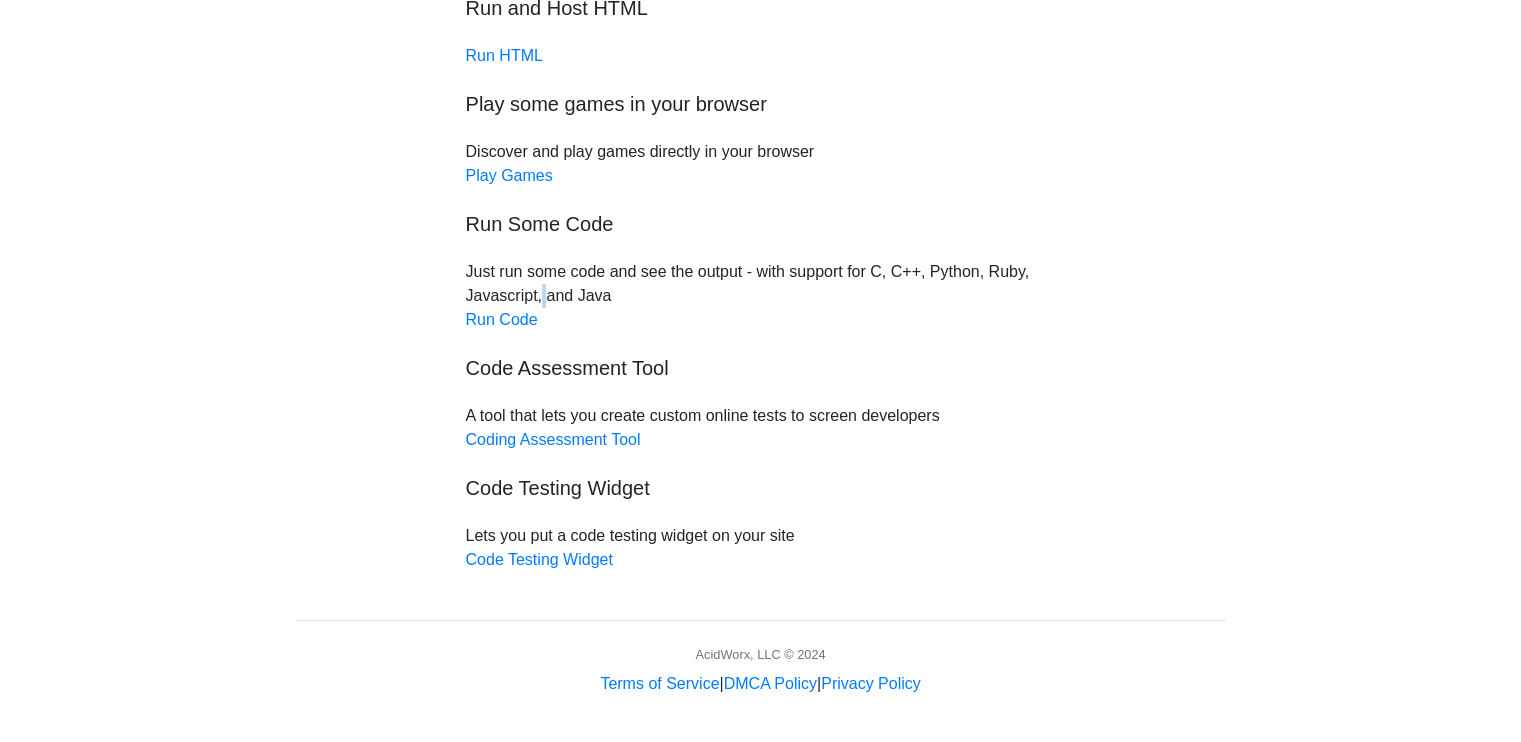click on "Free online code testing and remote execution tools
Run and Host HTML
Run HTML
Play some games in your browser
Discover and play games directly in your browser
Play Games
Run Some Code
Just run some code and see the output - with support for C, C++, Python, Ruby, Javascript, and Java
Run Code
Code Assessment Tool
A tool that lets you create custom online tests to screen developers
Coding Assessment Tool
Code Testing Widget
Lets you put a code testing widget on your site
Code Testing Widget
Sign Up for Our Upcoming Class
×
We're planning to launch a class for beginner developers! Sign up to get notified when it's available.
Your Email
[EMAIL]
Sign Up" at bounding box center (761, 260) 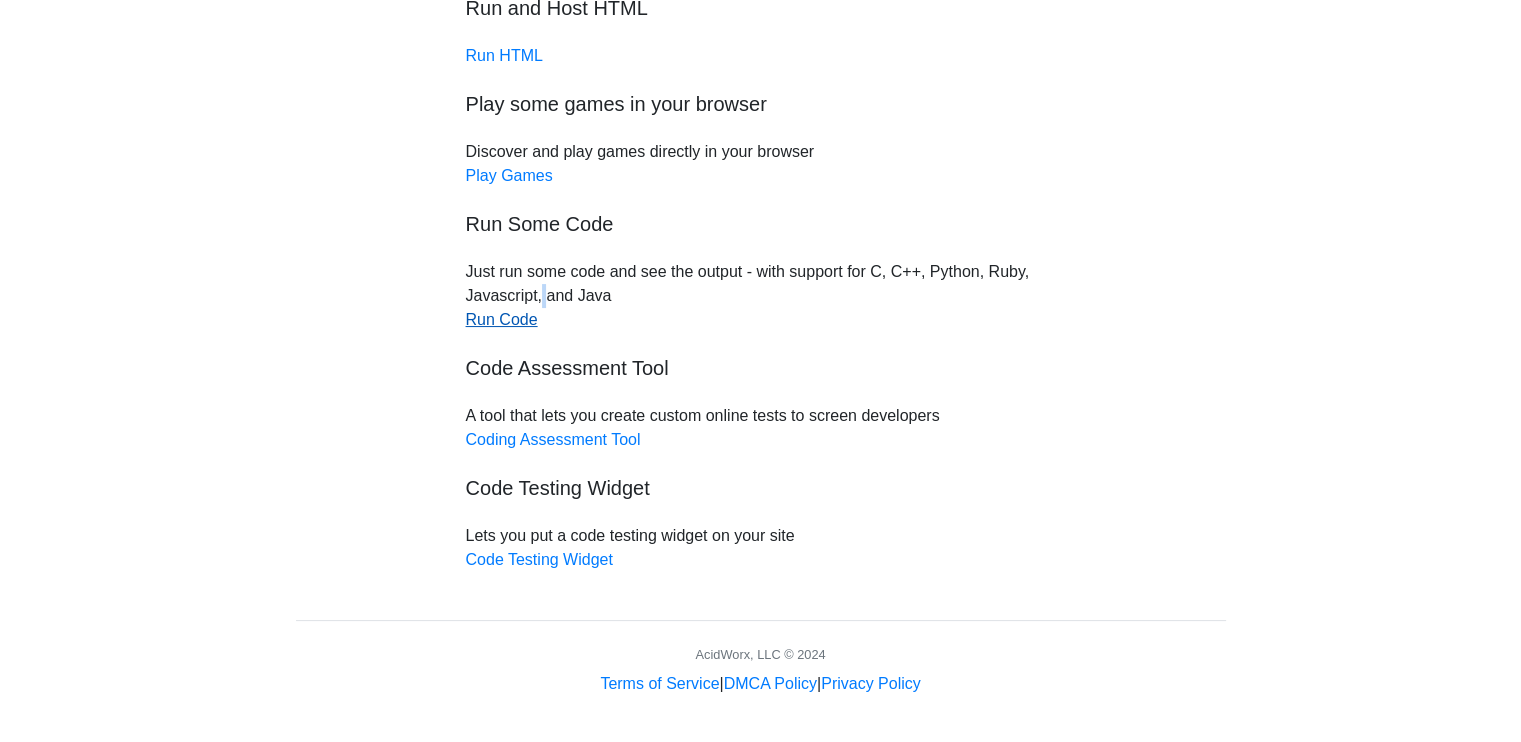 click on "Run Code" at bounding box center [502, 319] 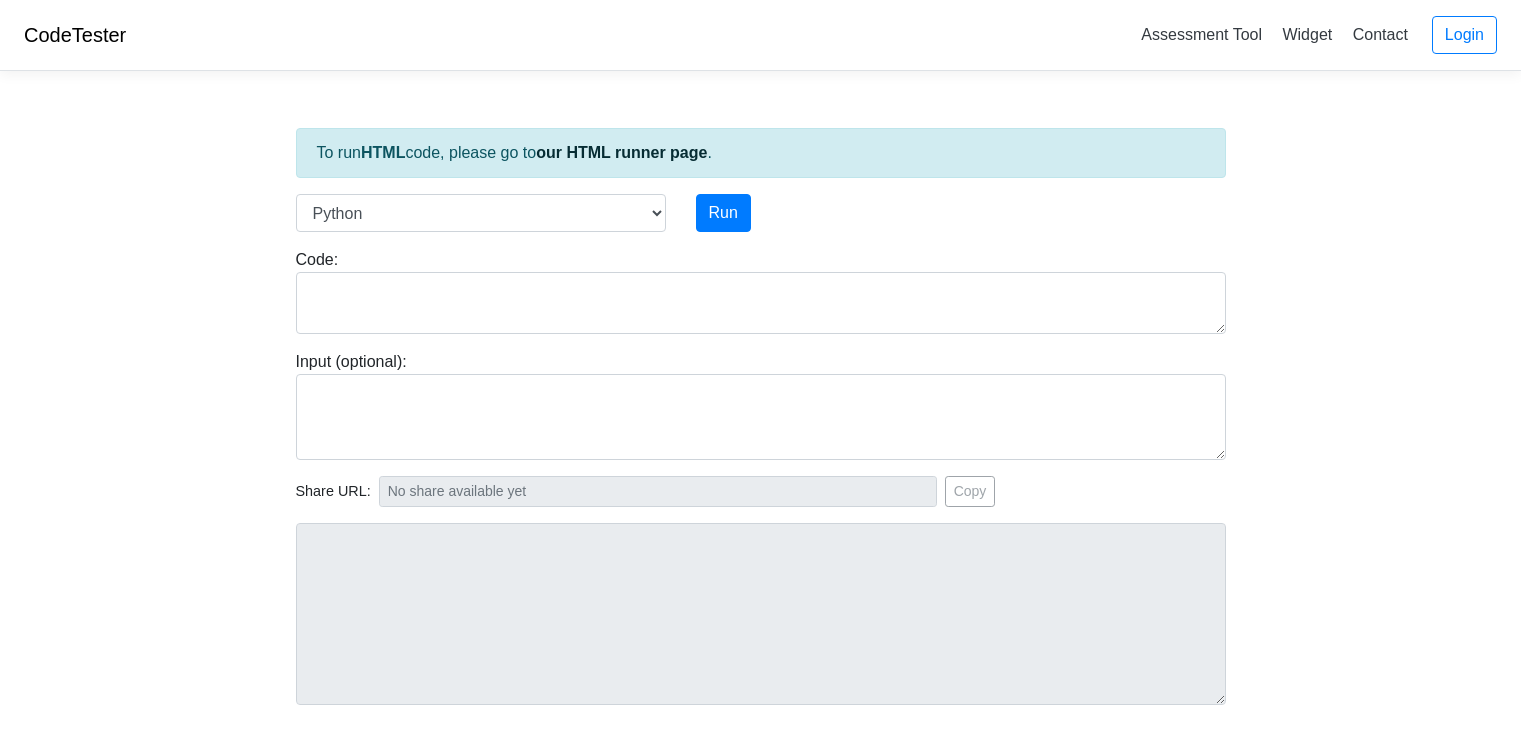 scroll, scrollTop: 0, scrollLeft: 0, axis: both 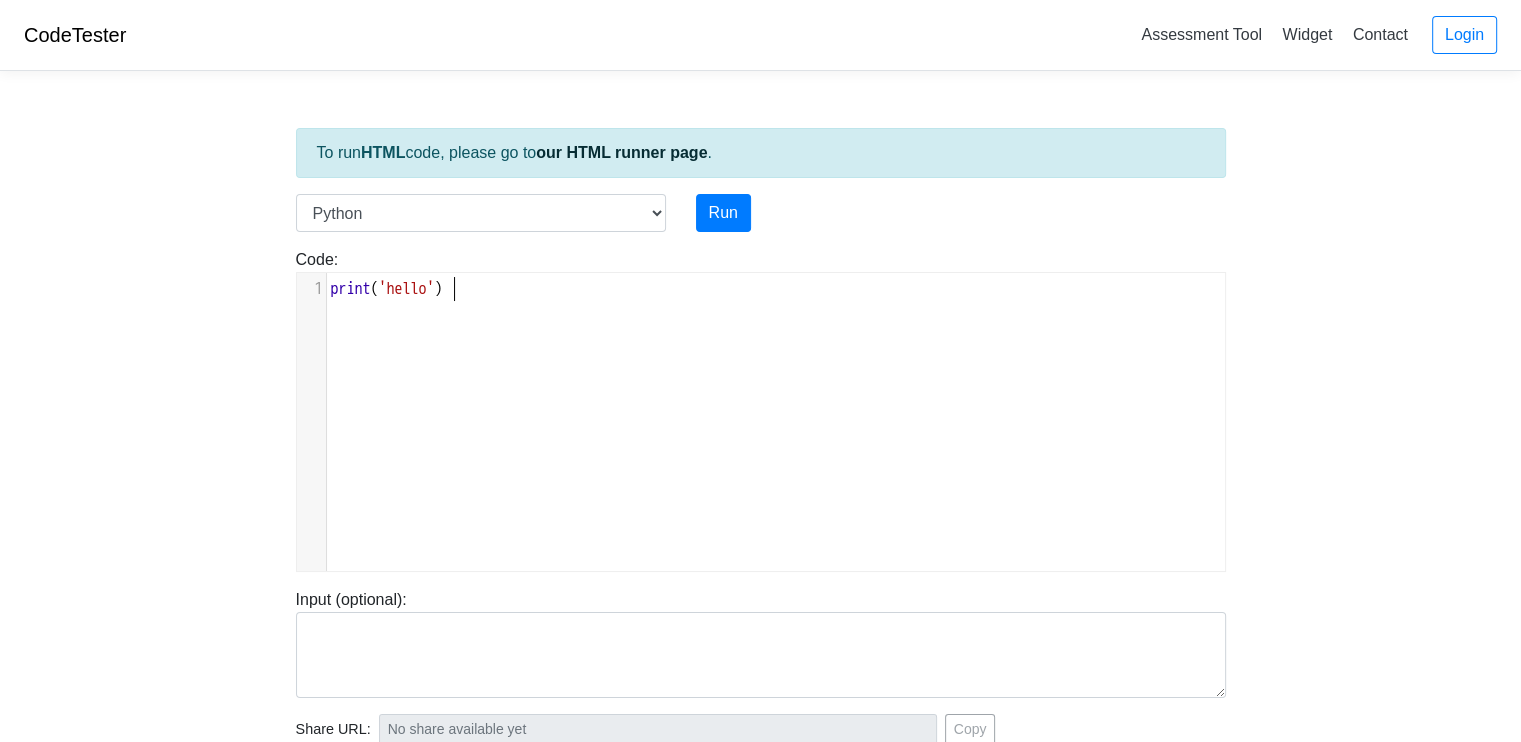type on "print('hello')" 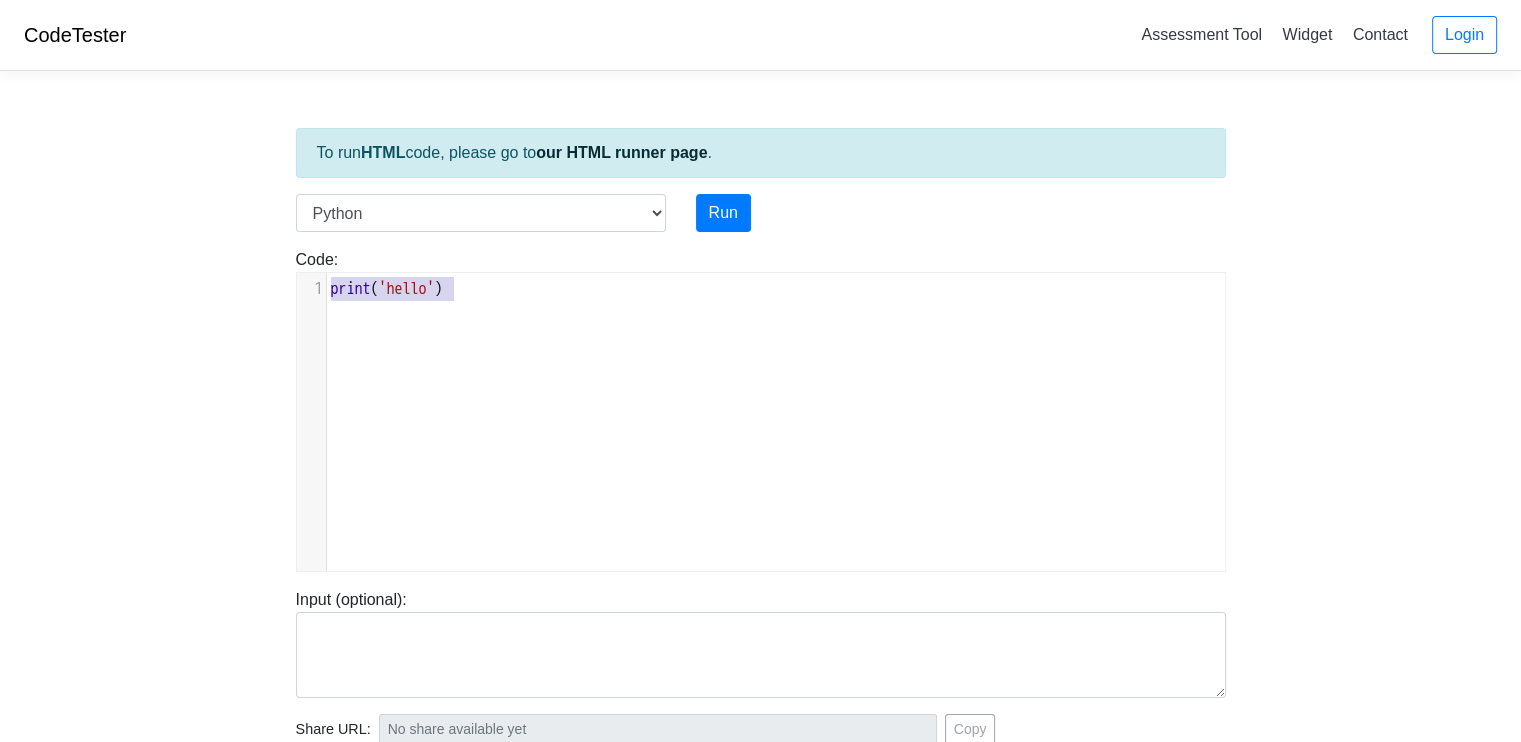 drag, startPoint x: 524, startPoint y: 292, endPoint x: 218, endPoint y: 270, distance: 306.78983 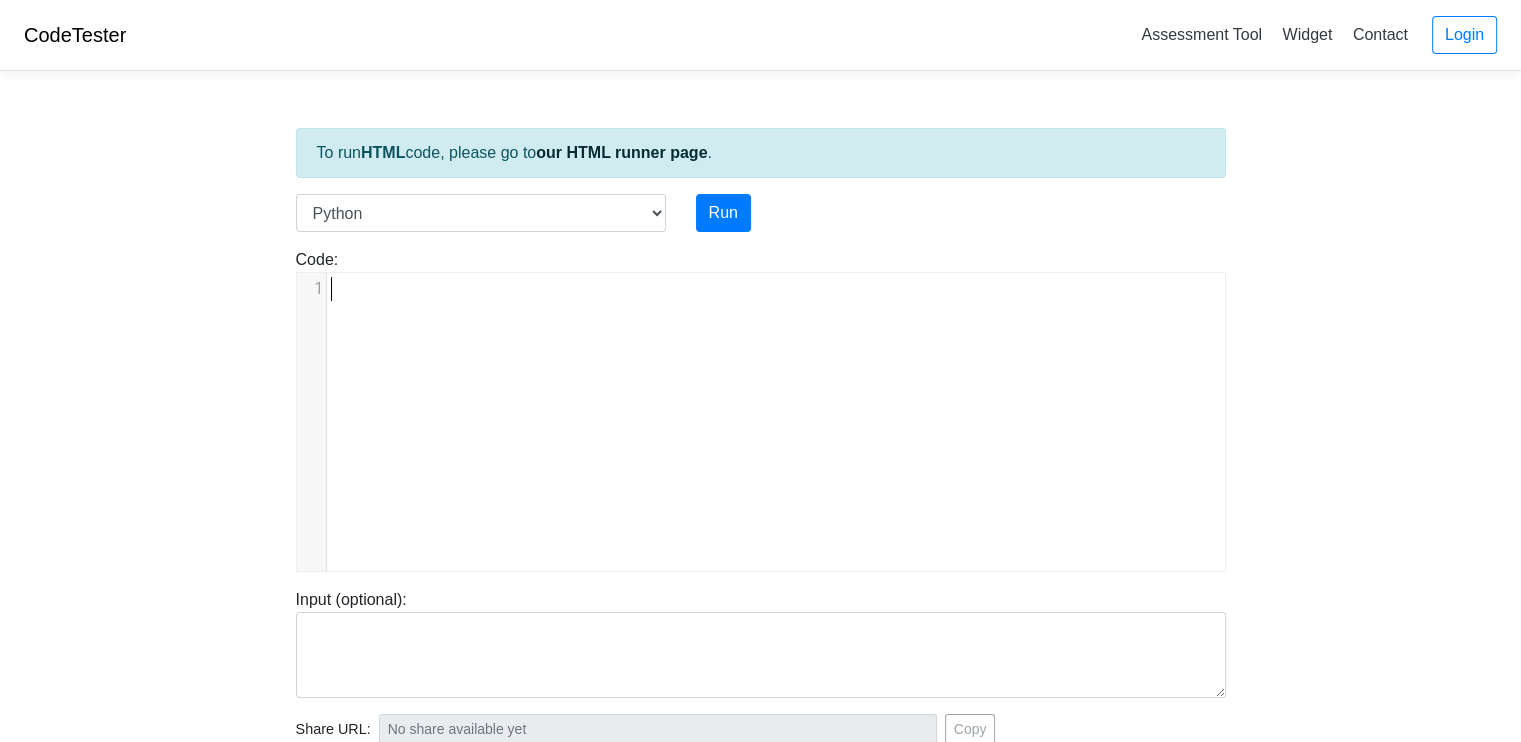 click on "​ x   1 ​" at bounding box center (776, 437) 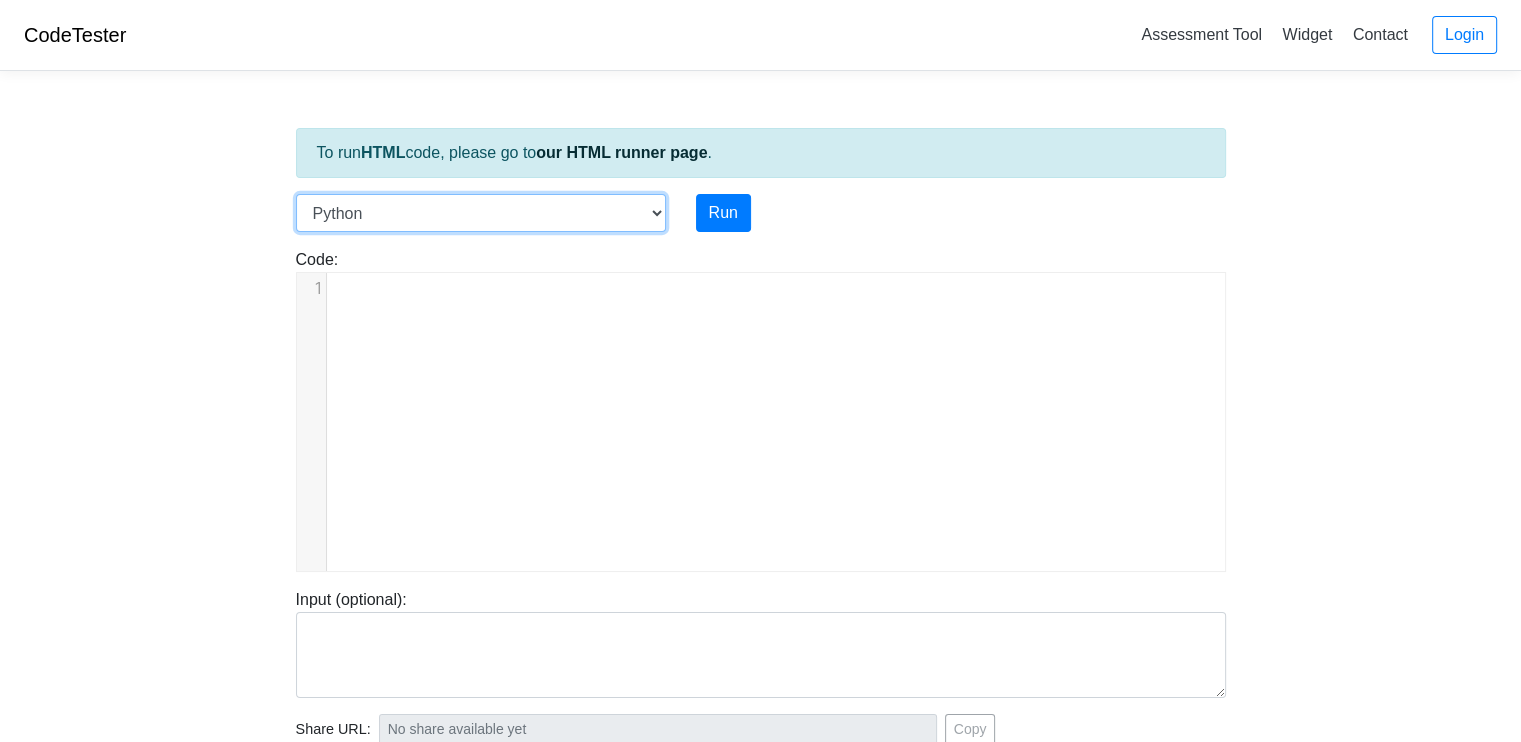click on "C
C++
Go
Java
Javascript
Python
Ruby" at bounding box center (481, 213) 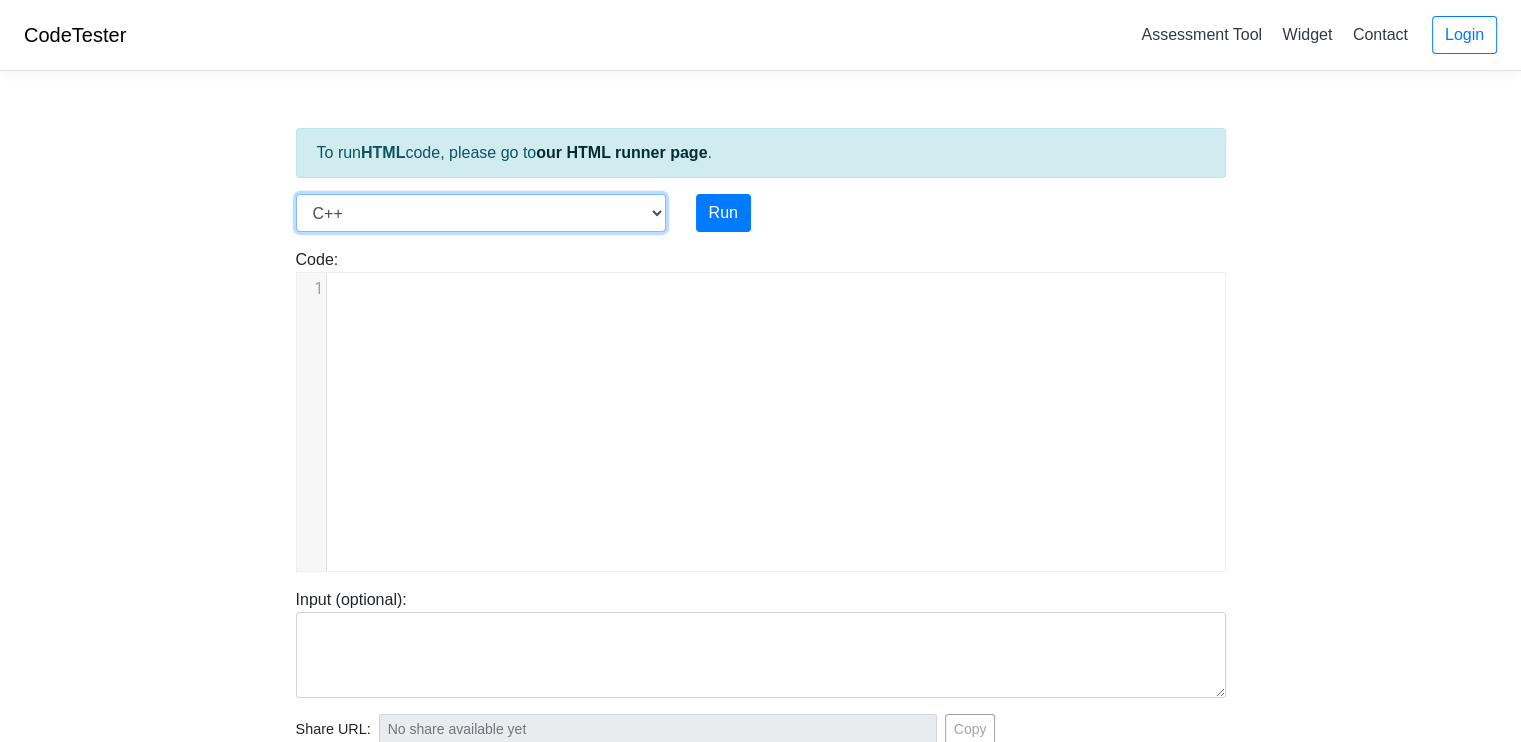 click on "C
C++
Go
Java
Javascript
Python
Ruby" at bounding box center (481, 213) 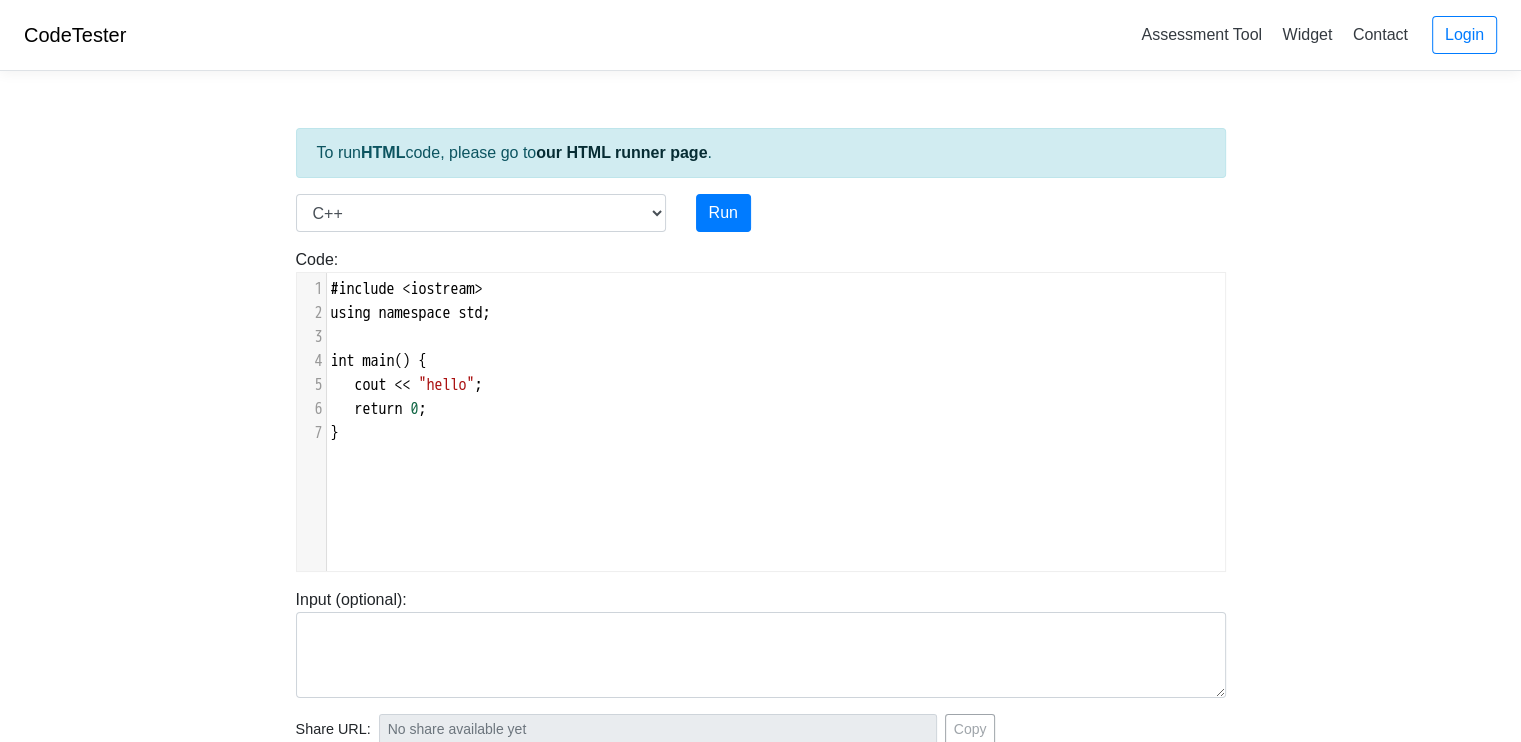scroll, scrollTop: 2, scrollLeft: 0, axis: vertical 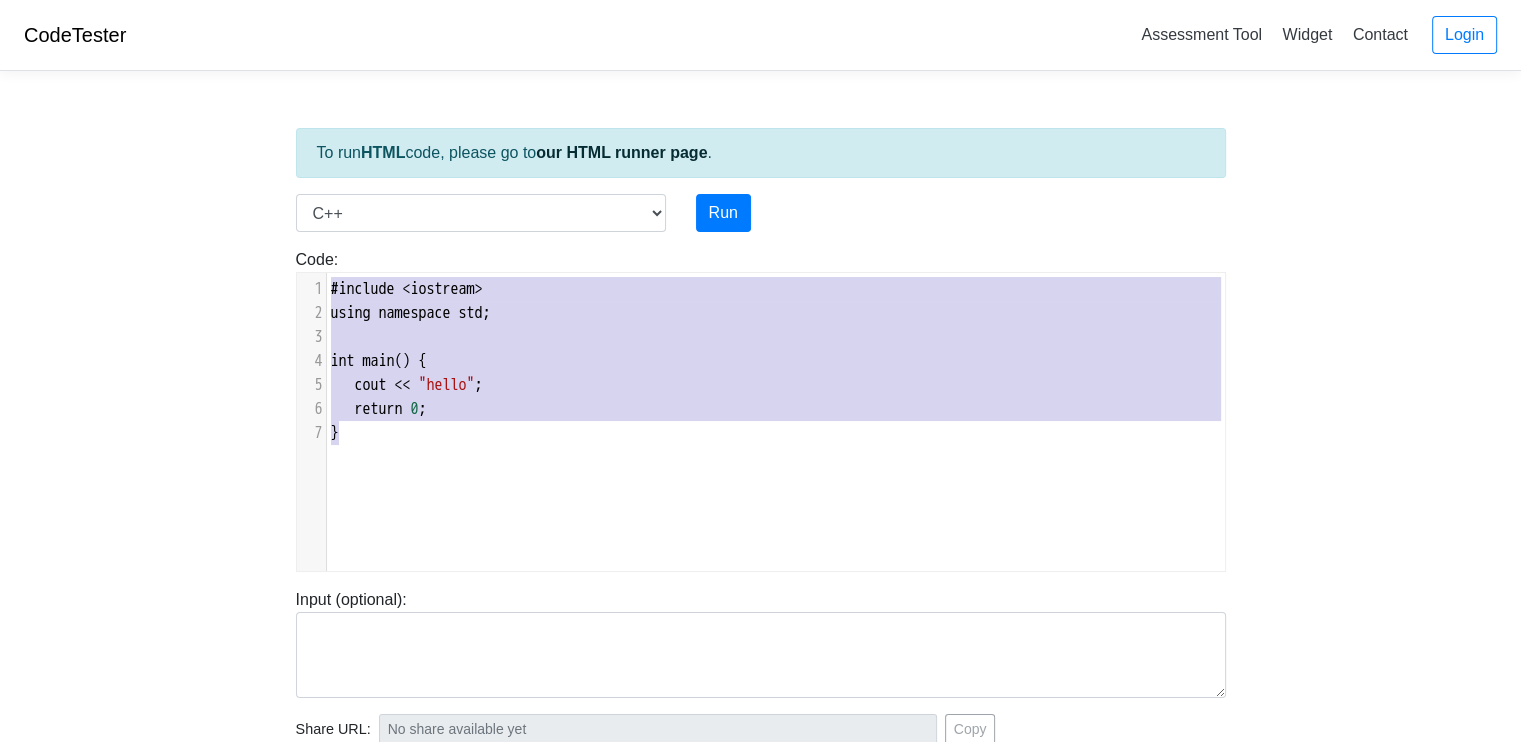 drag, startPoint x: 251, startPoint y: 335, endPoint x: 199, endPoint y: 245, distance: 103.94229 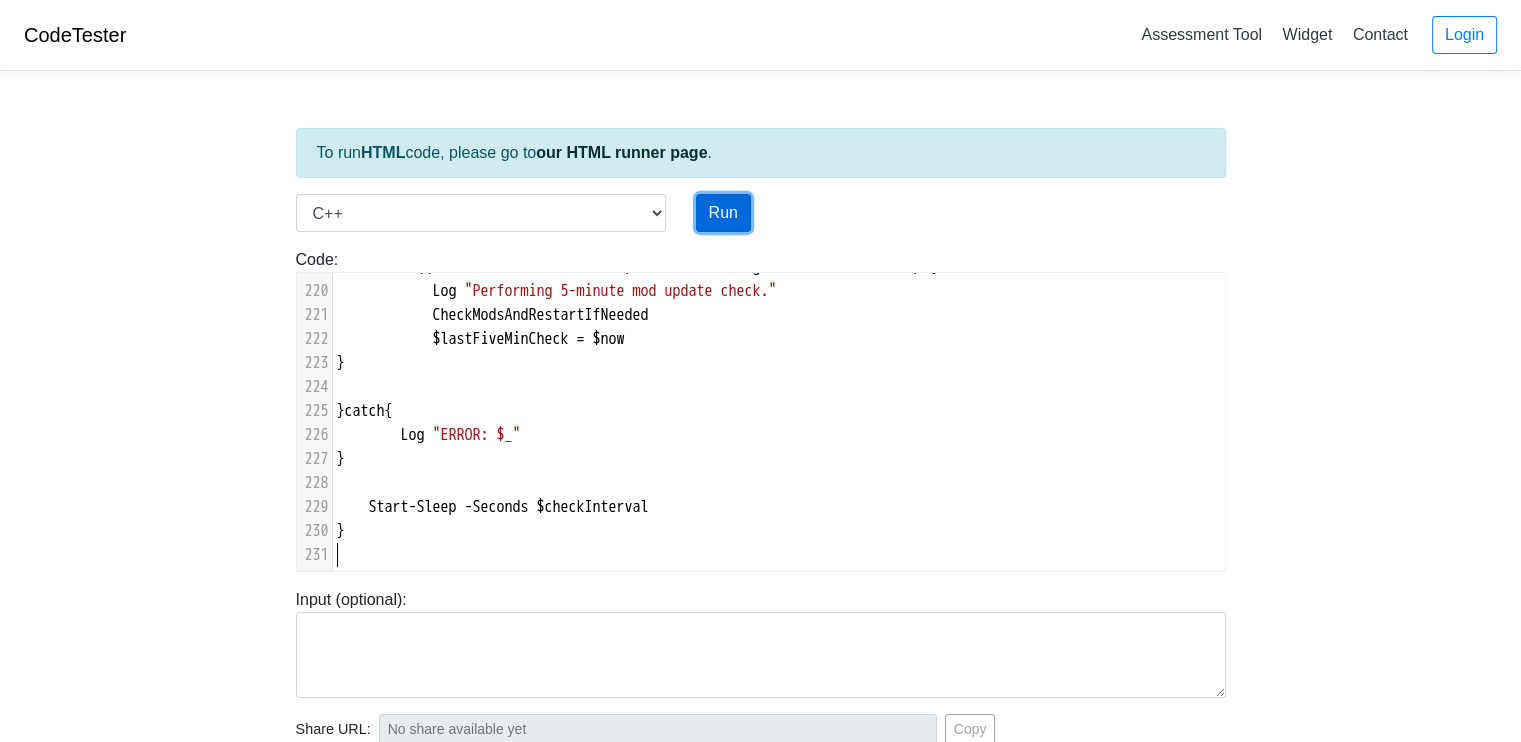 click on "Run" at bounding box center (723, 213) 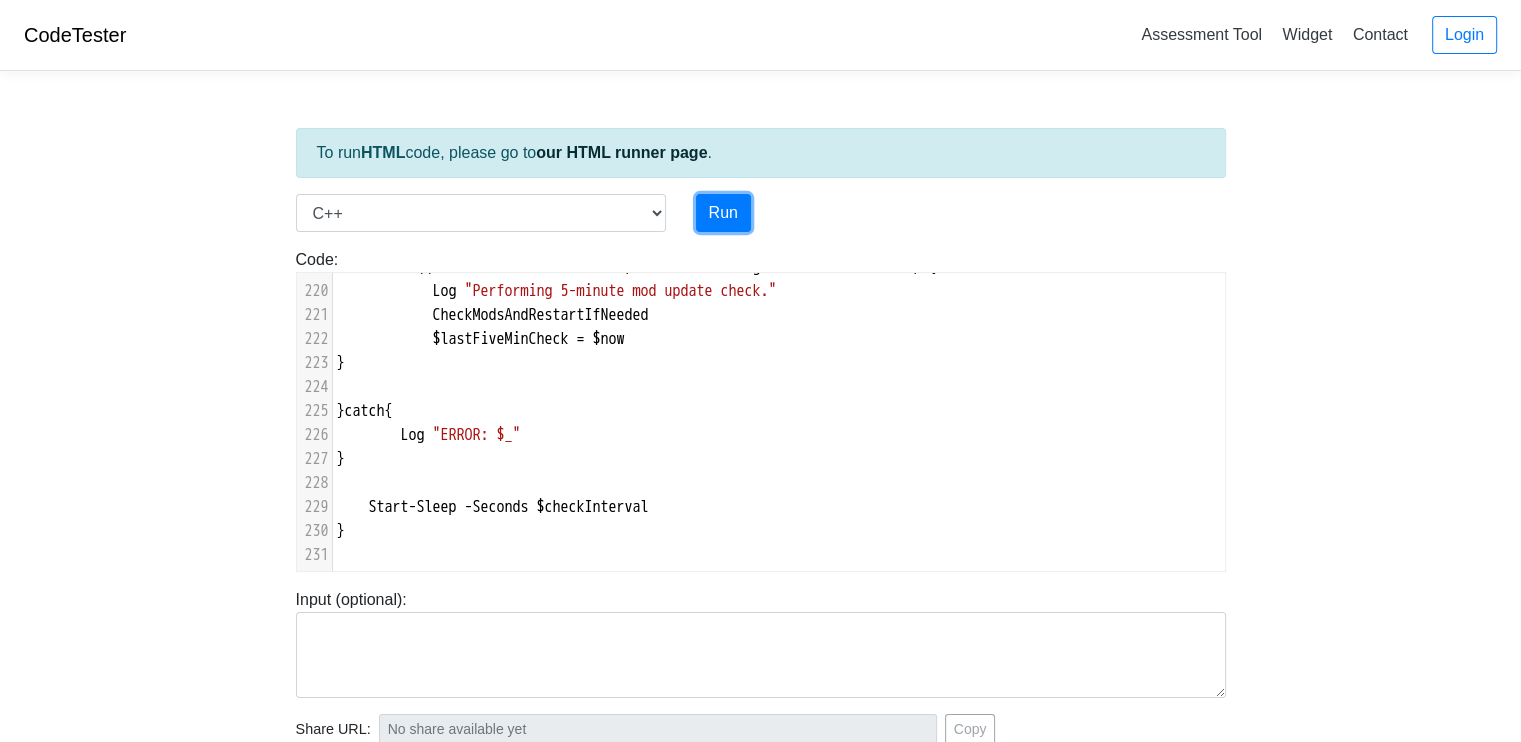 type on "https://codetester.io/runner?s=n0lmkV1Kze" 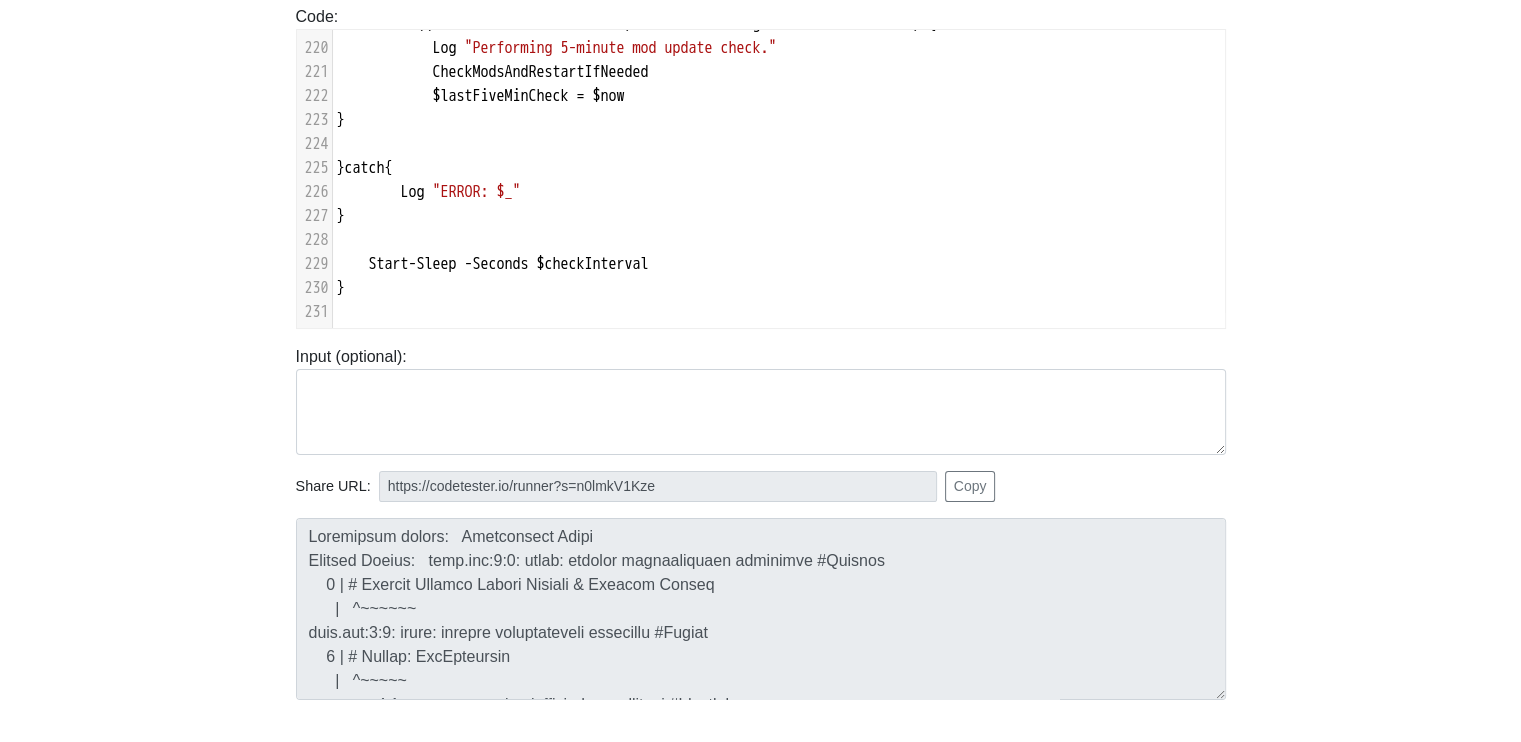 type 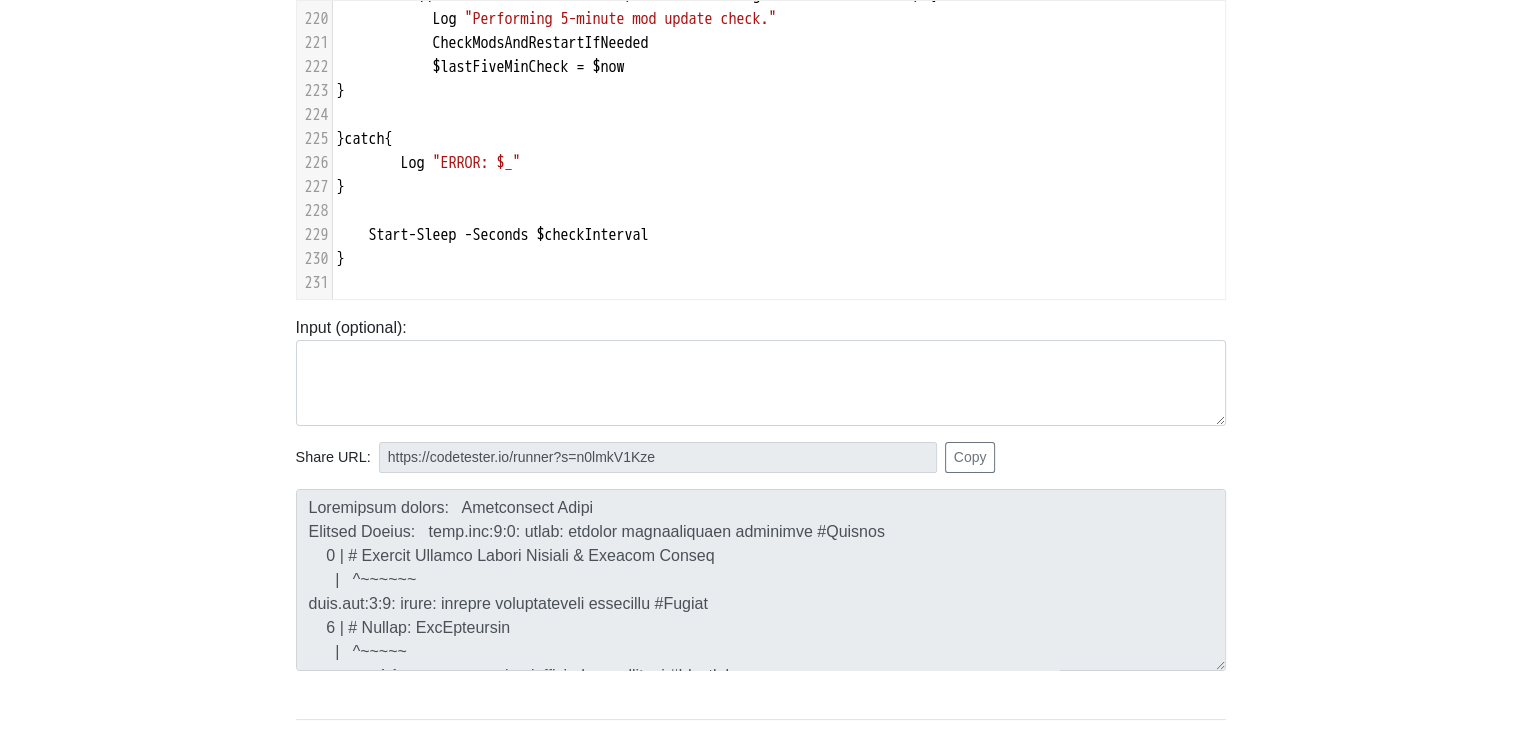 scroll, scrollTop: 274, scrollLeft: 0, axis: vertical 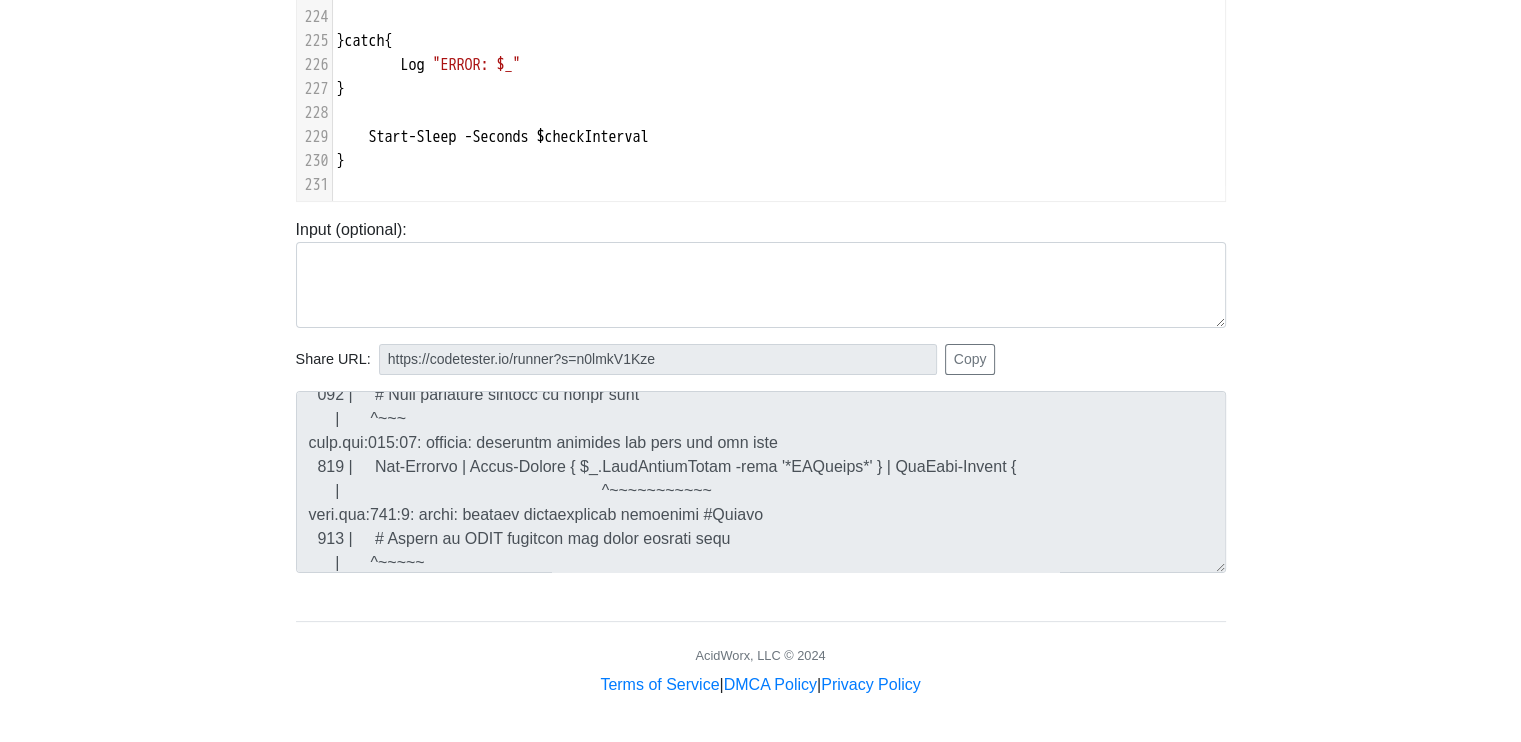 click on "CodeTester
Assessment Tool
Widget
Contact
Login
To run  HTML  code, please go to  our HTML runner page .
Language
C
C++
Go
Java
Javascript
Python
Ruby
Run
Code:
#include <iostream>
using namespace std;
int main() {
cout << "hello";
return 0;
} x 231                          Log   "Terminating rogue cmd.exe with PID $($proc.ProcessId) running StartServer64.bat"   208 ​ 209 Register - EngineEvent   PowerShell . Exiting   - Action   $onExitScript   |   Out - Null 210 ​ 211 Log   "Server monitor started."" at bounding box center [760, 163] 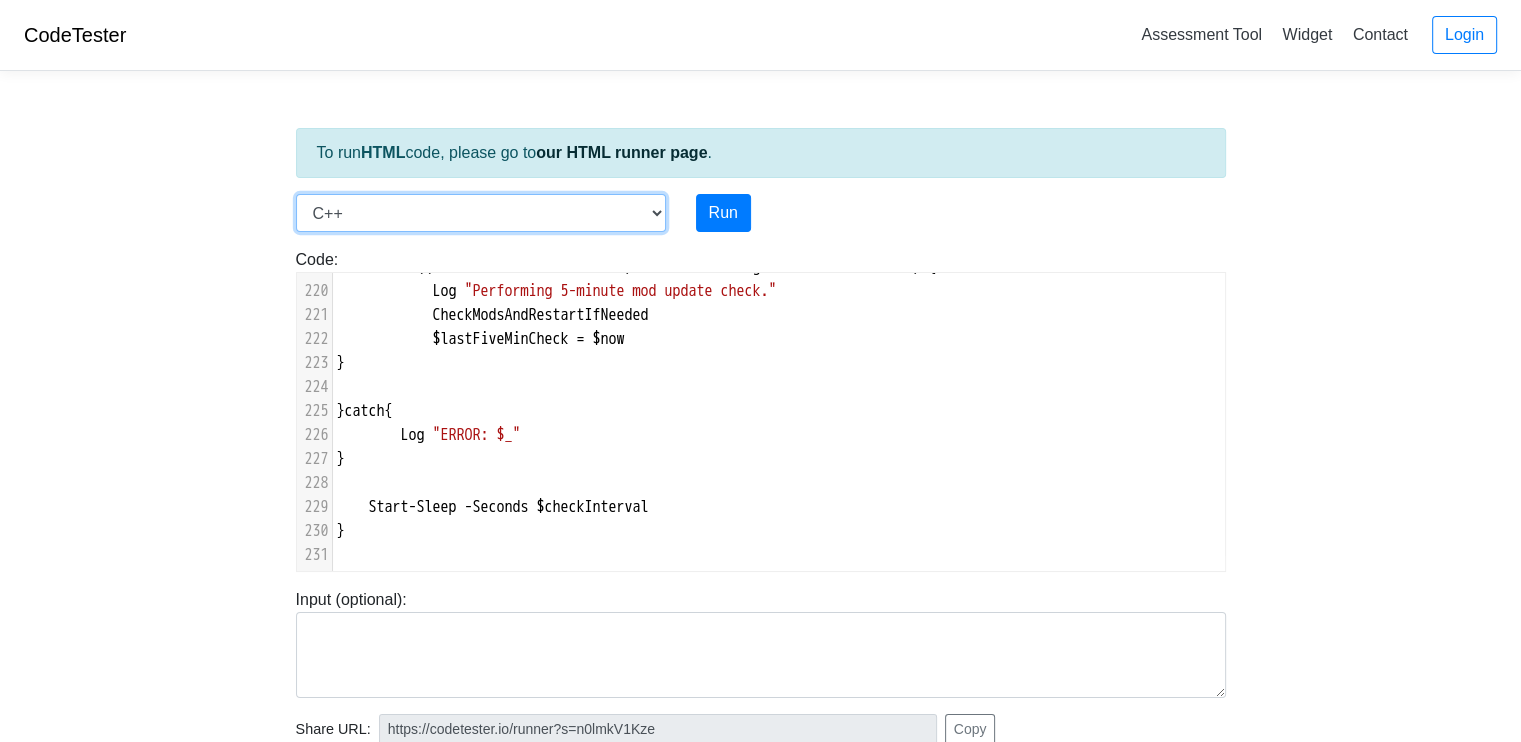 click on "C
C++
Go
Java
Javascript
Python
Ruby" at bounding box center (481, 213) 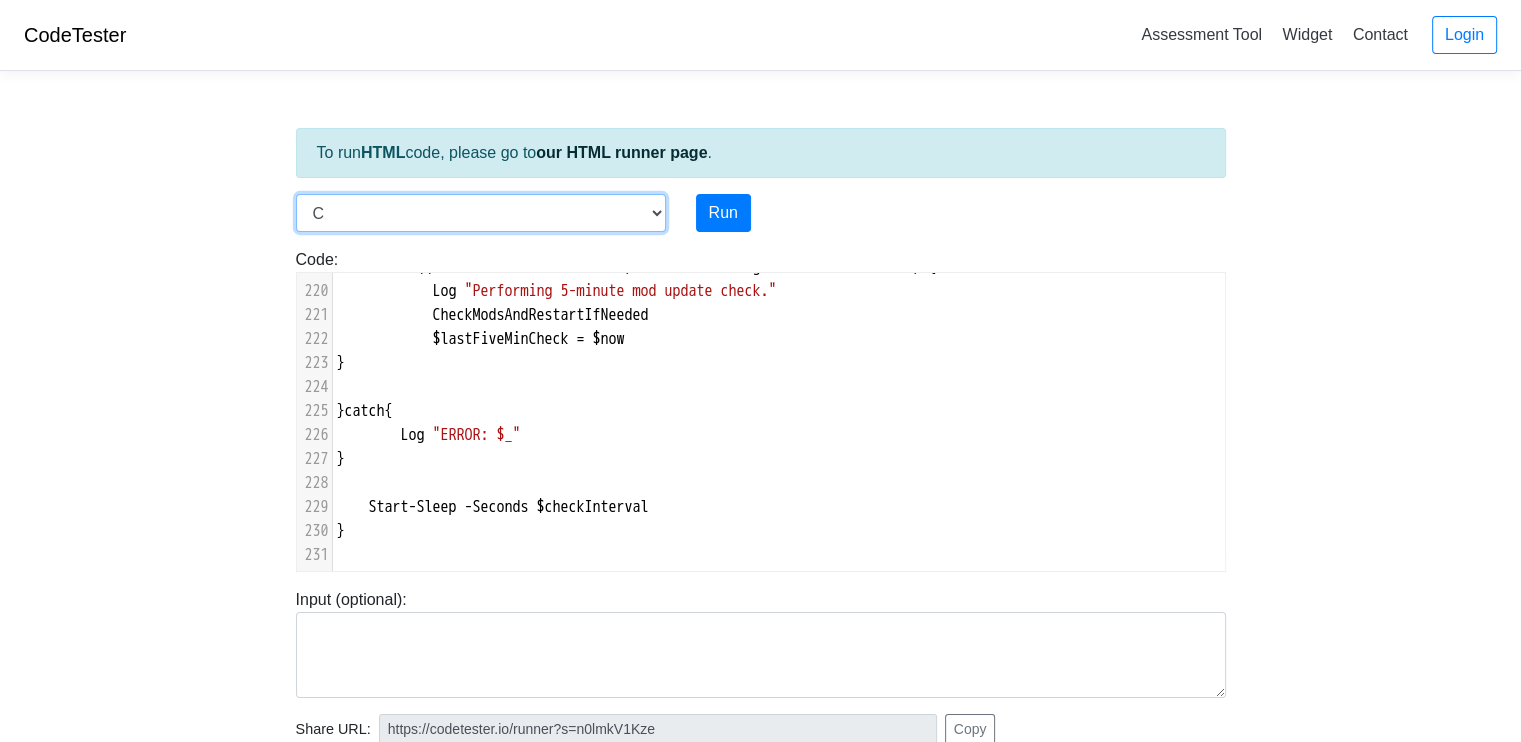 click on "C
C++
Go
Java
Javascript
Python
Ruby" at bounding box center [481, 213] 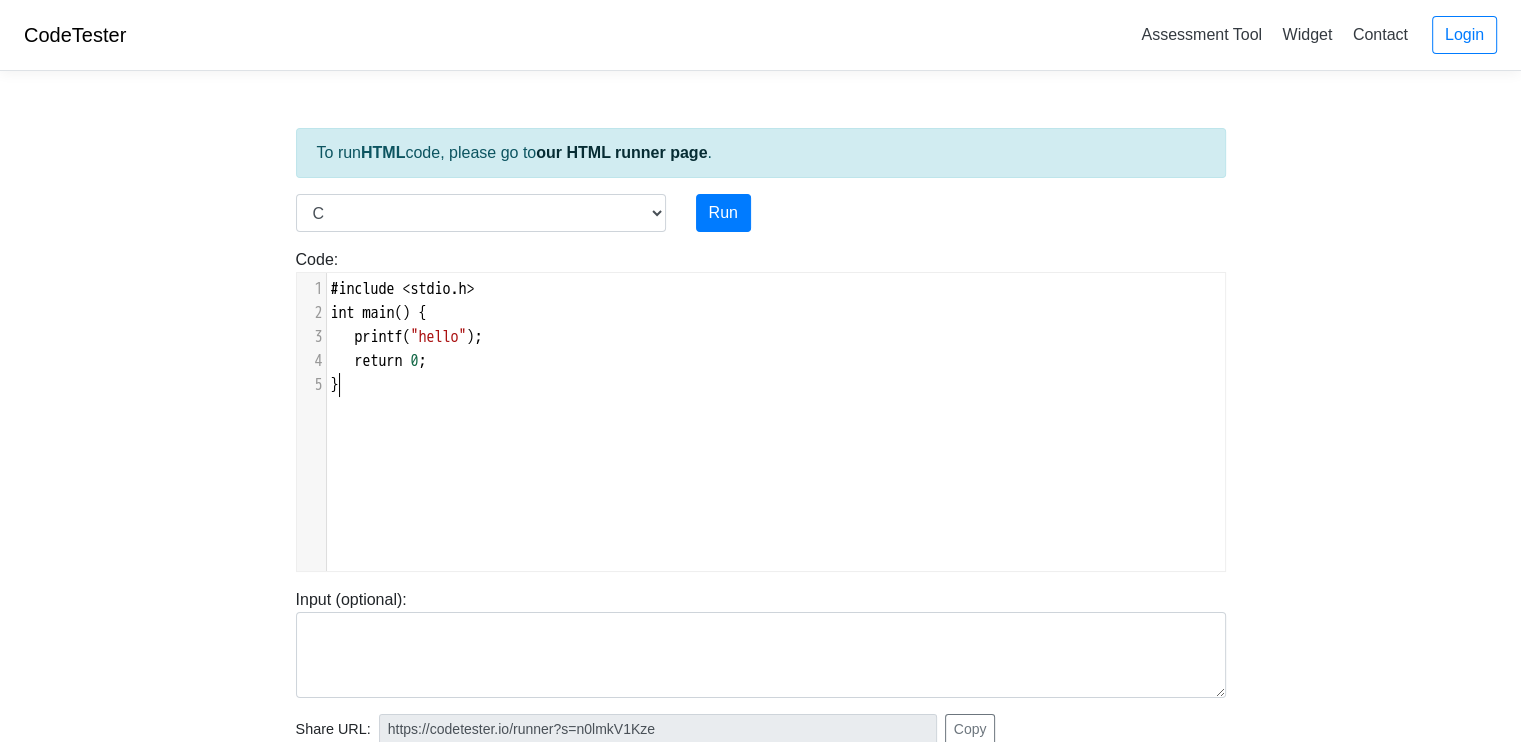 scroll, scrollTop: 2, scrollLeft: 0, axis: vertical 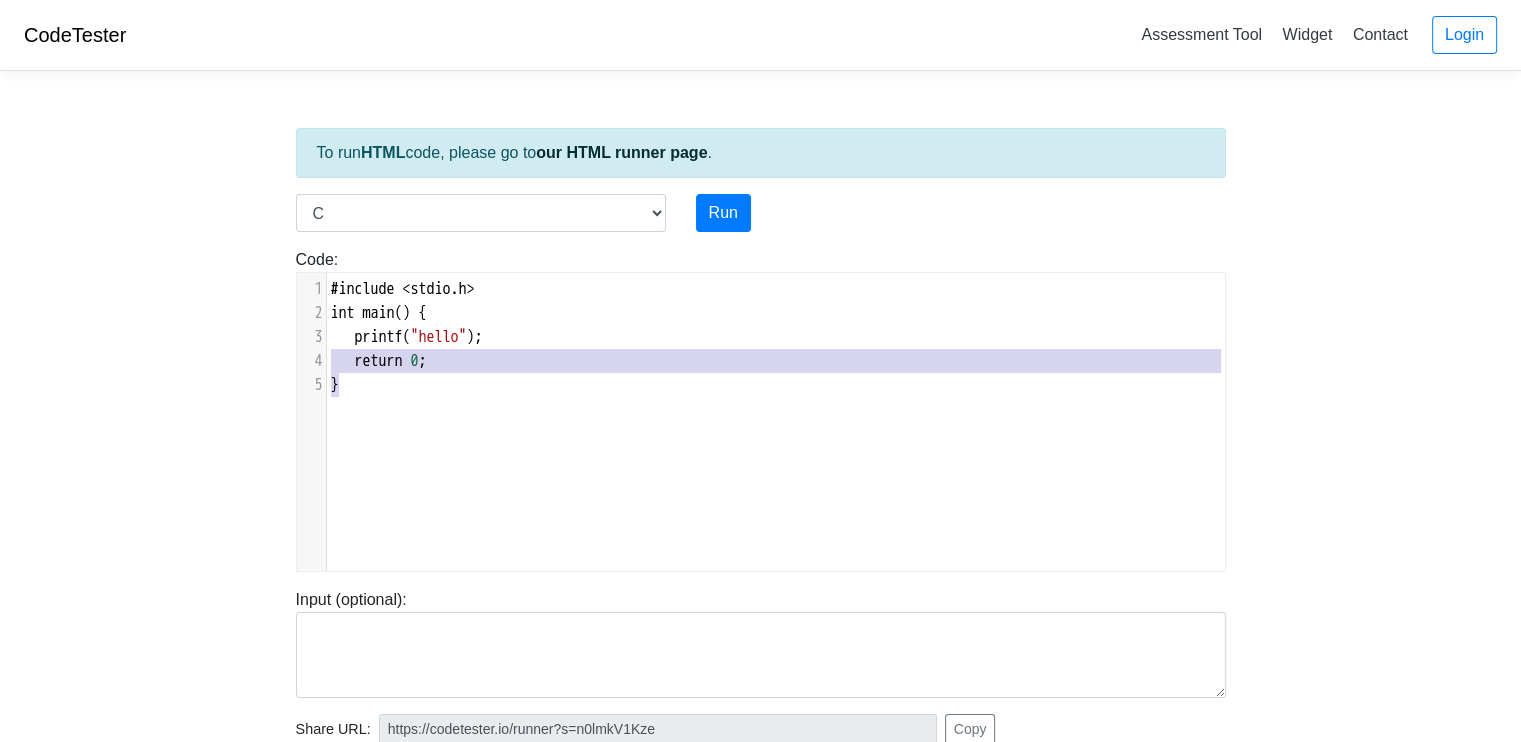 type on "#include <stdio.h>
int main() {
printf("hello");
return 0;
}" 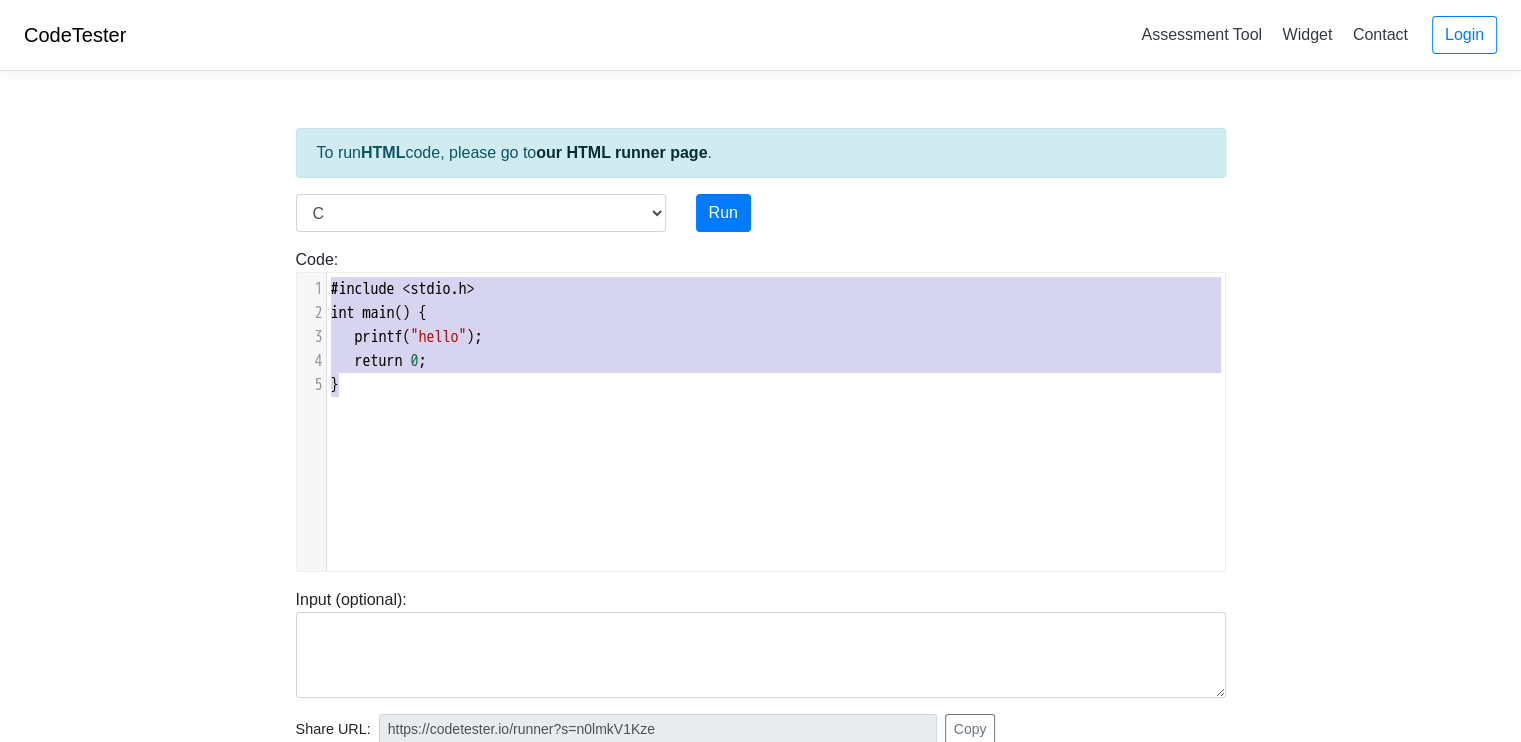 drag, startPoint x: 493, startPoint y: 391, endPoint x: 150, endPoint y: 209, distance: 388.29498 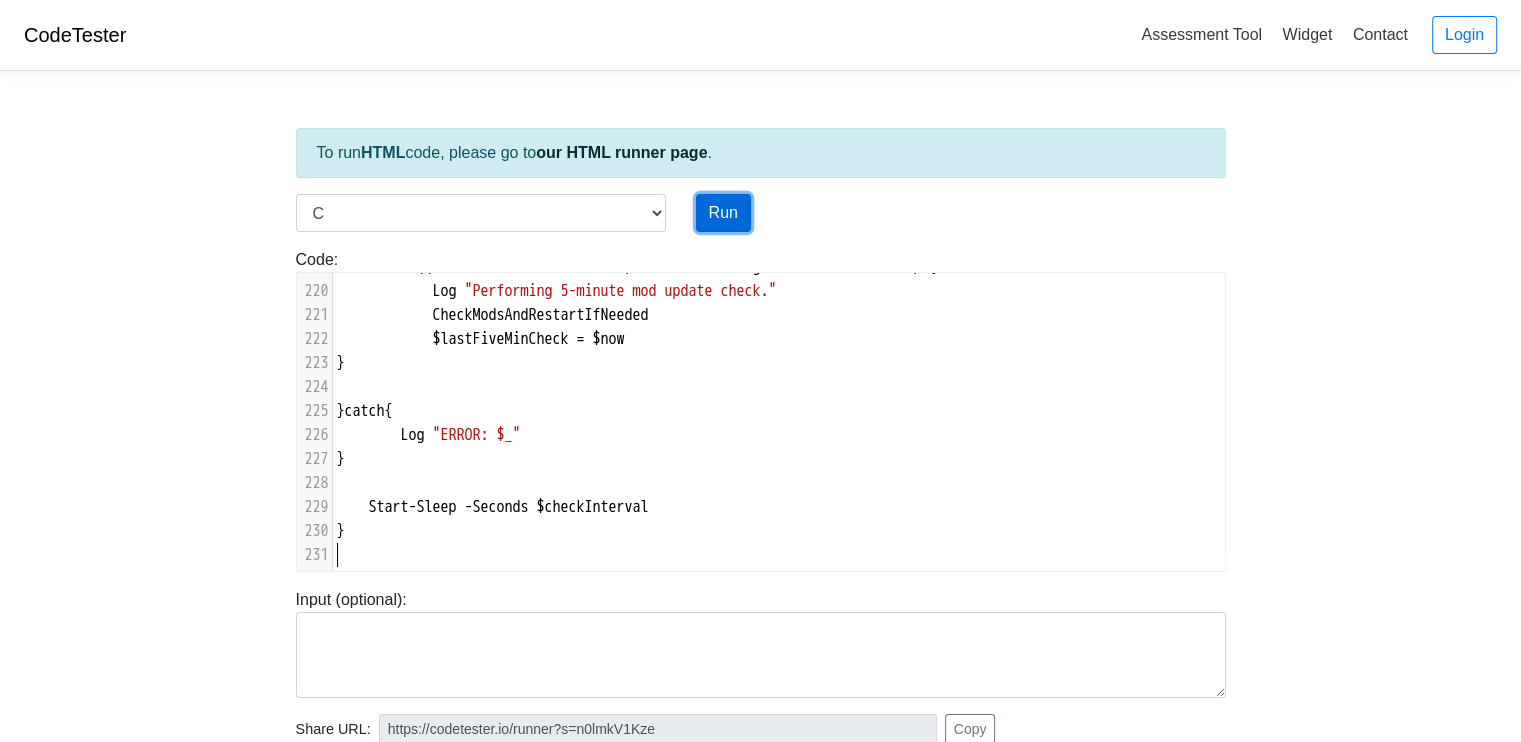 drag, startPoint x: 726, startPoint y: 207, endPoint x: 720, endPoint y: 218, distance: 12.529964 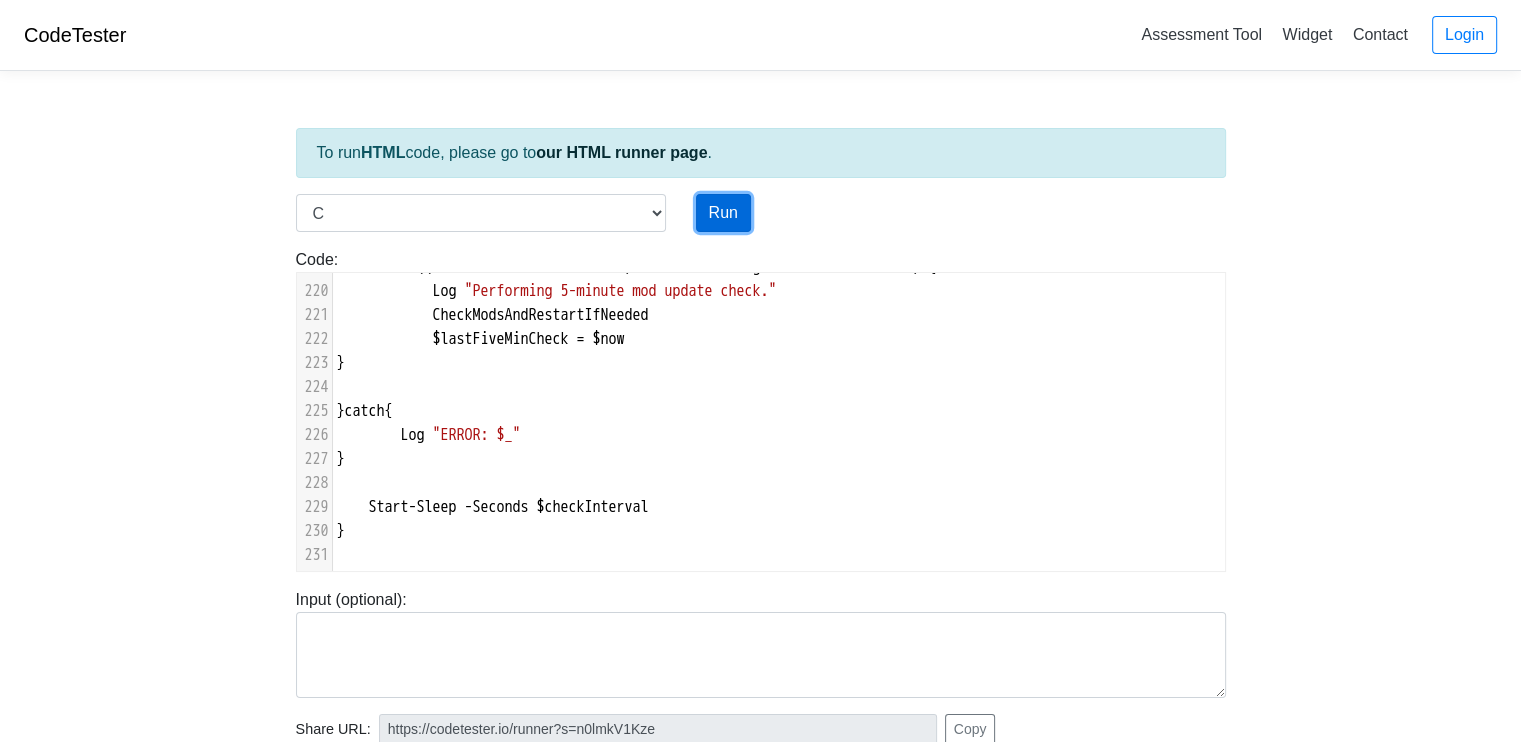 type on "https://codetester.io/runner?s=D9lpk0dxWn" 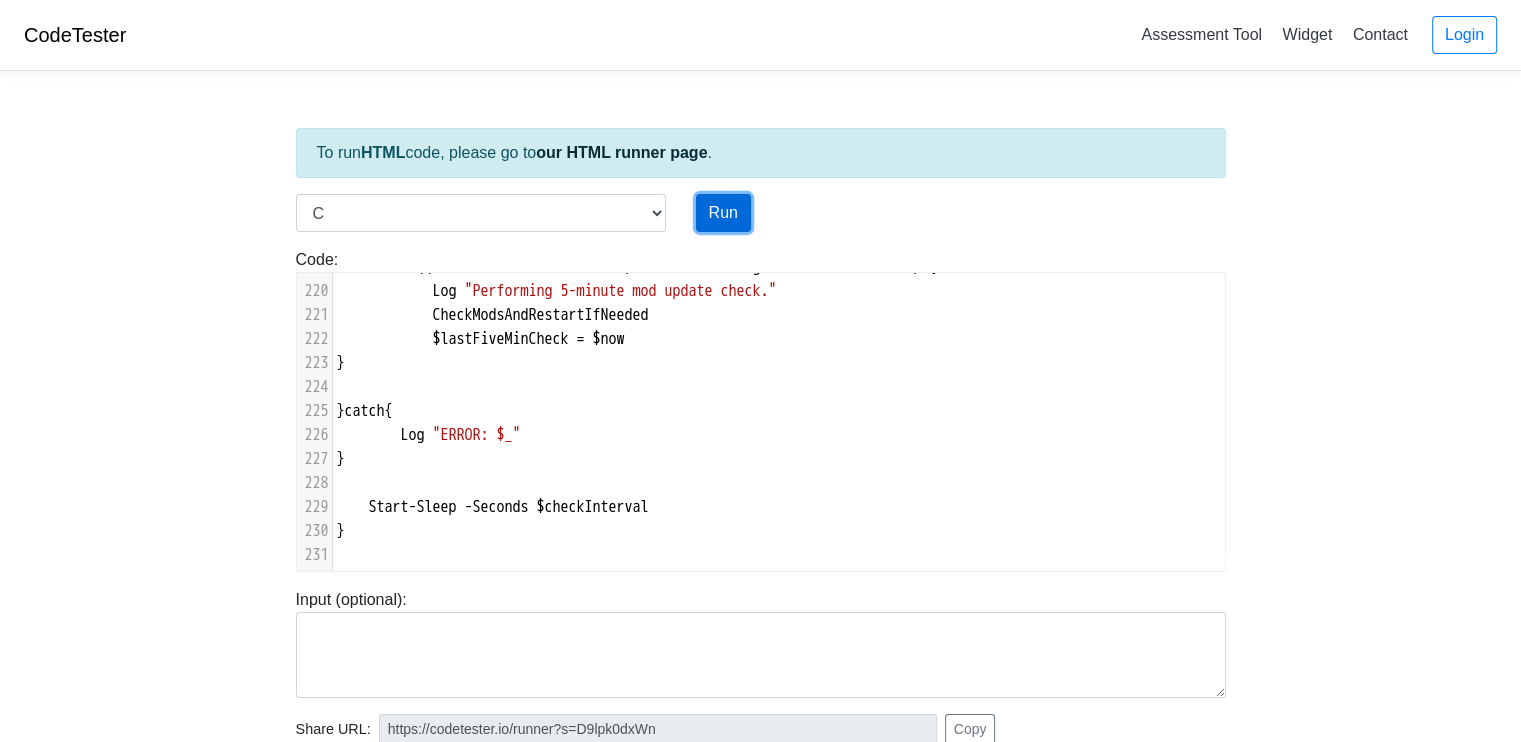 click on "Run" at bounding box center (723, 213) 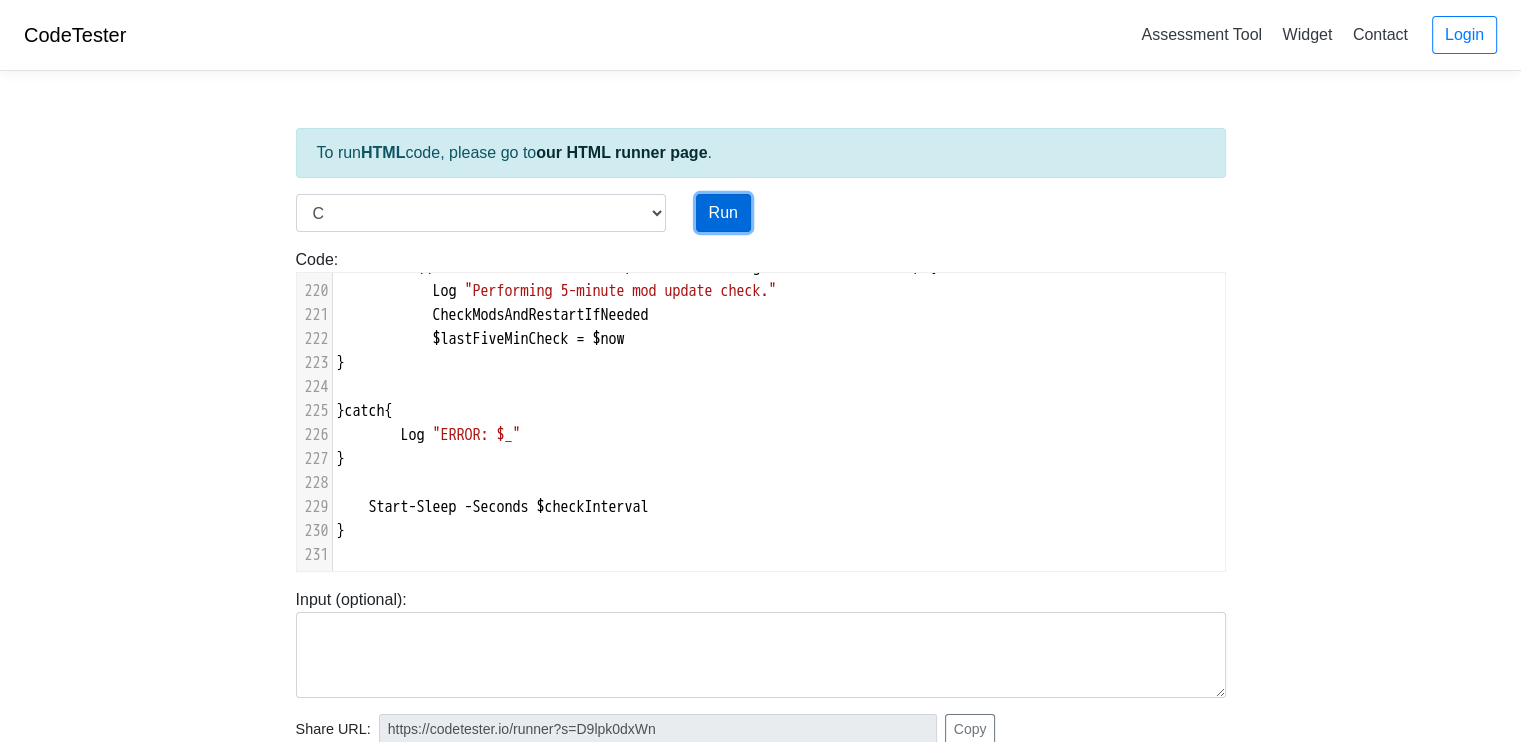 click on "Run" at bounding box center [723, 213] 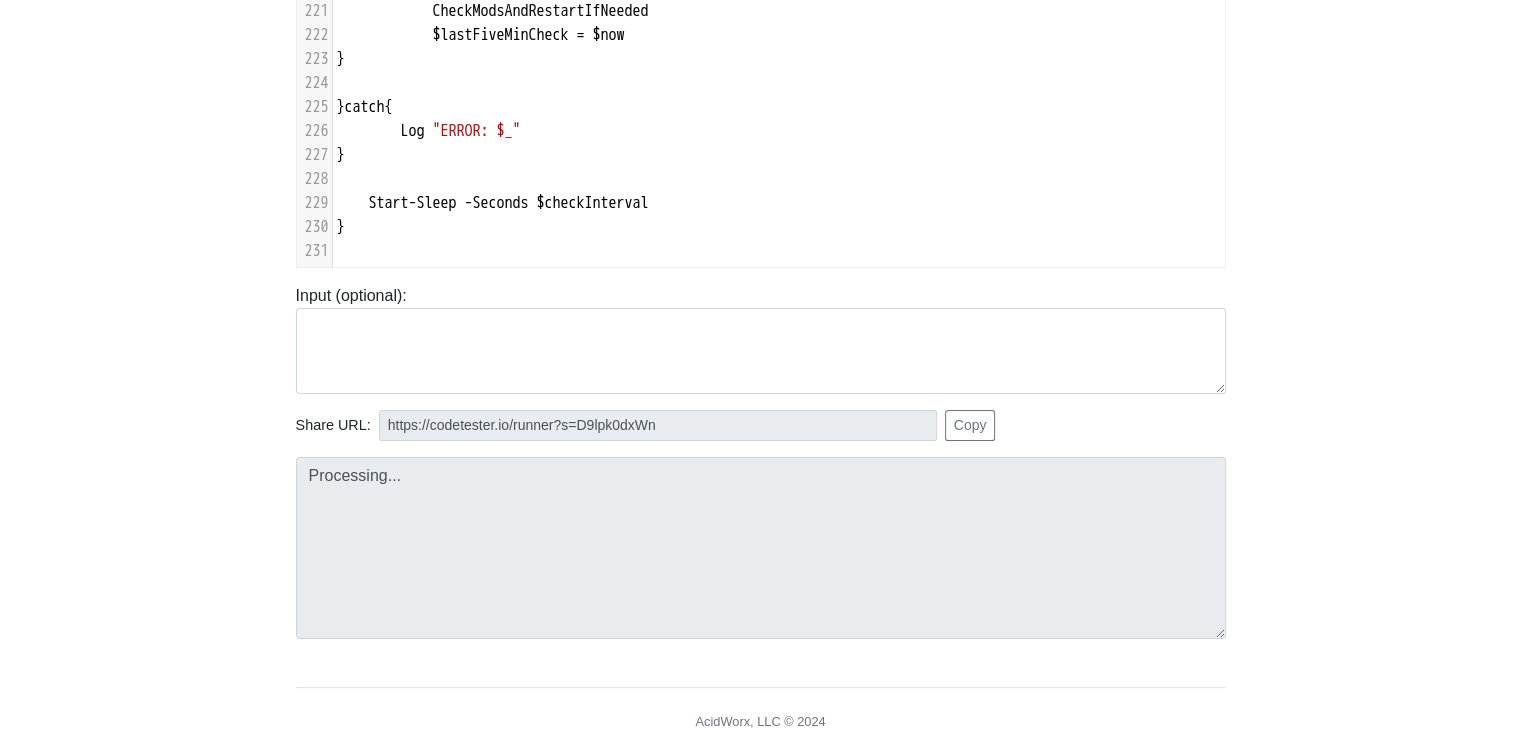 type on "https://codetester.io/runner?s=mVzEReN3We" 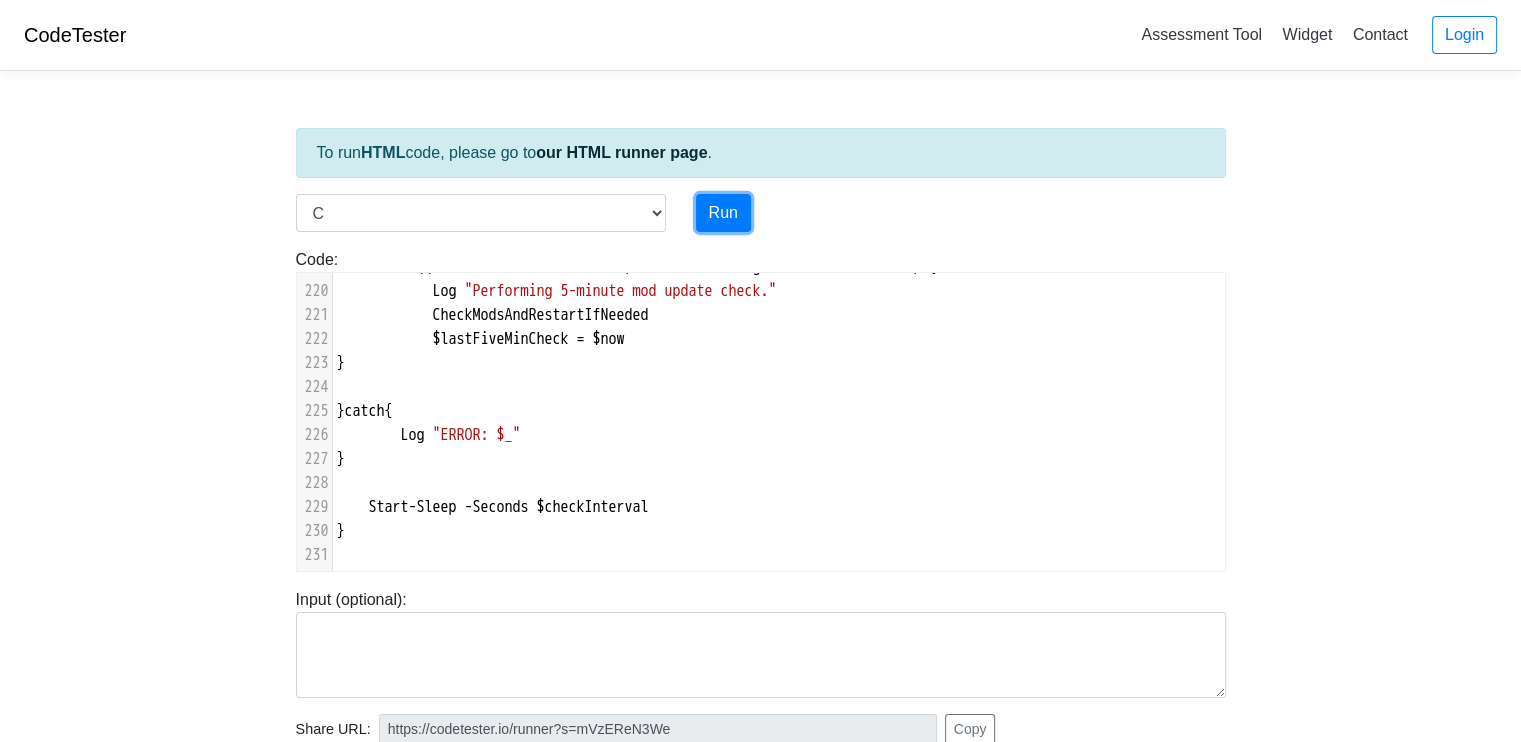 scroll, scrollTop: 370, scrollLeft: 0, axis: vertical 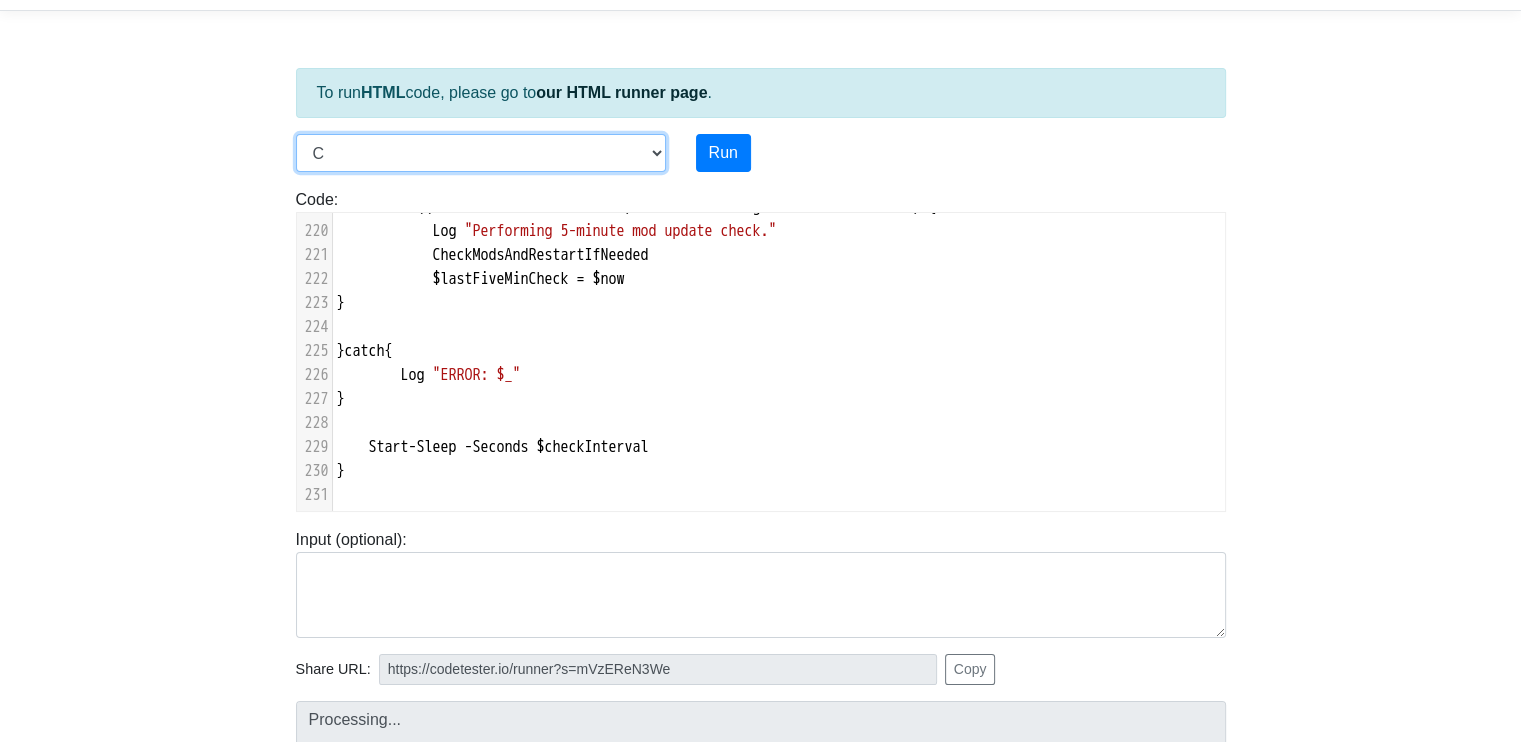 click on "C
C++
Go
Java
Javascript
Python
Ruby" at bounding box center [481, 153] 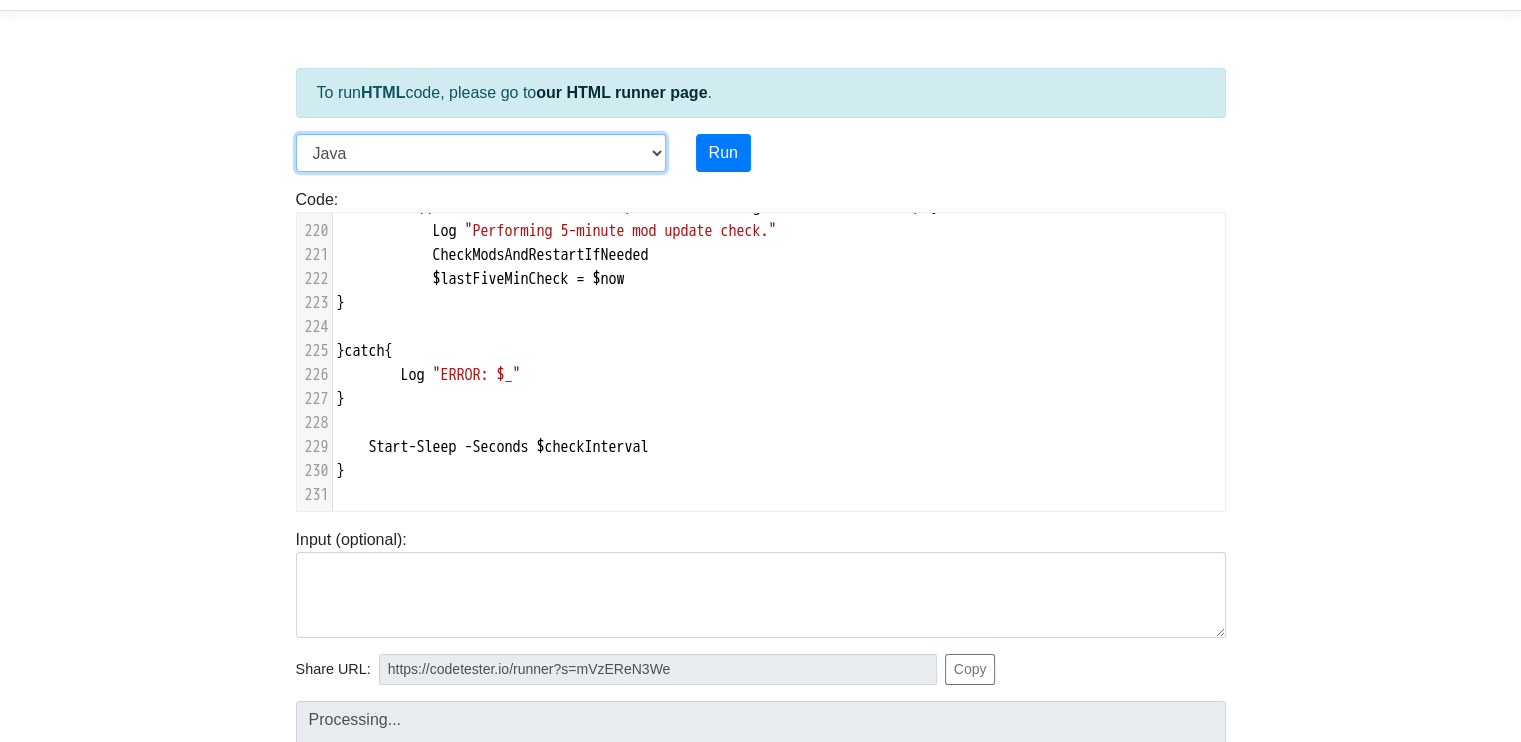 click on "C
C++
Go
Java
Javascript
Python
Ruby" at bounding box center [481, 153] 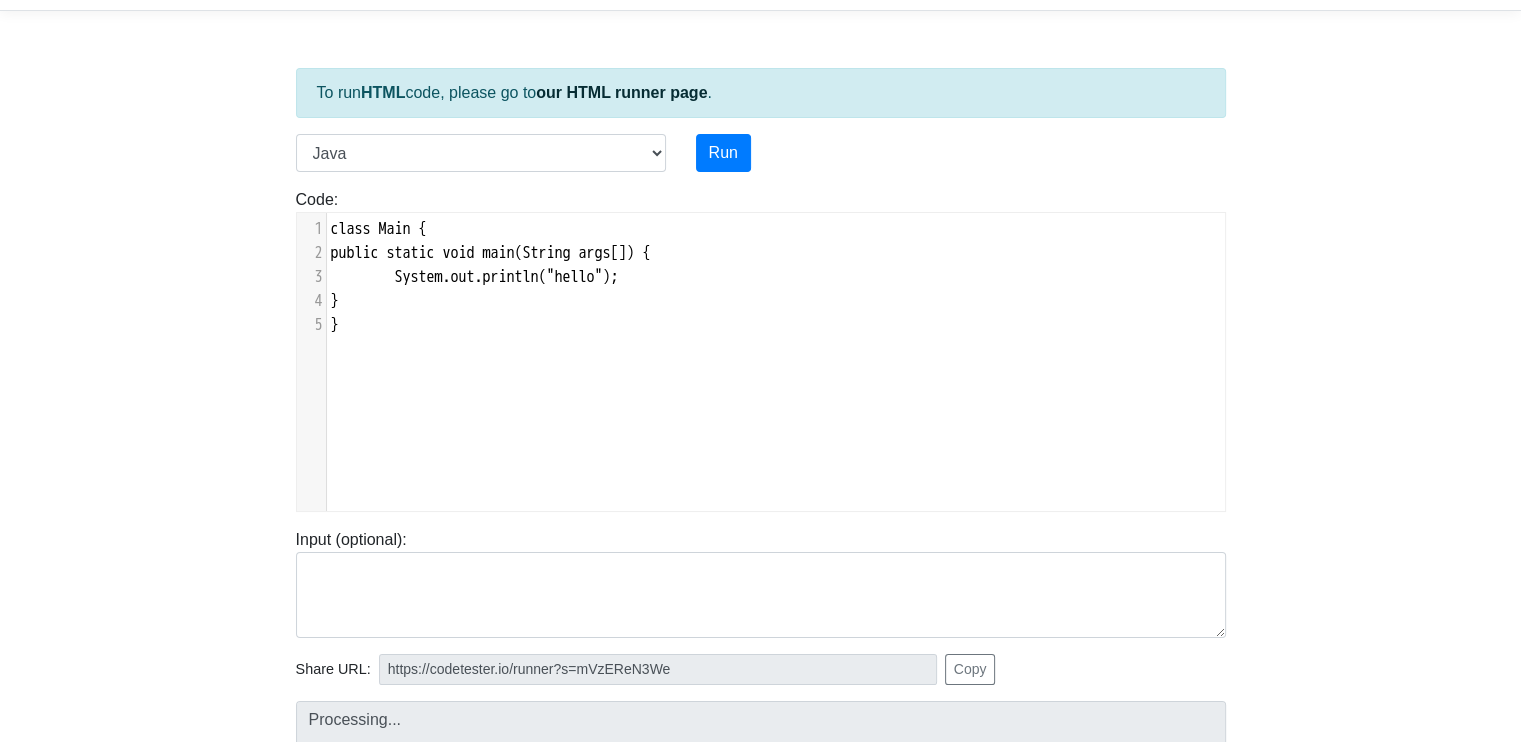 scroll, scrollTop: 2, scrollLeft: 0, axis: vertical 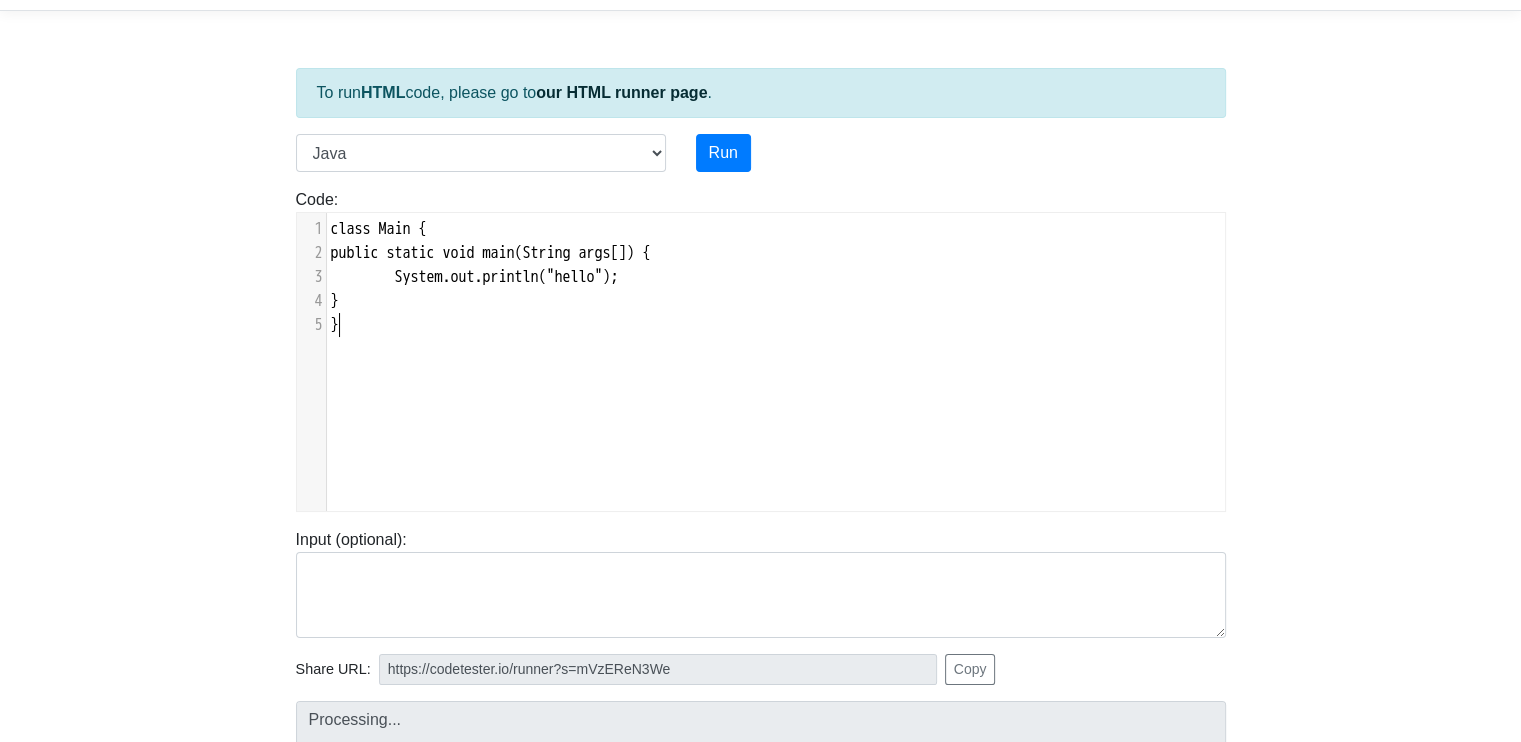 type on "class Main {
public static void main(String args[]) {
System.out.println("hello");
}
}" 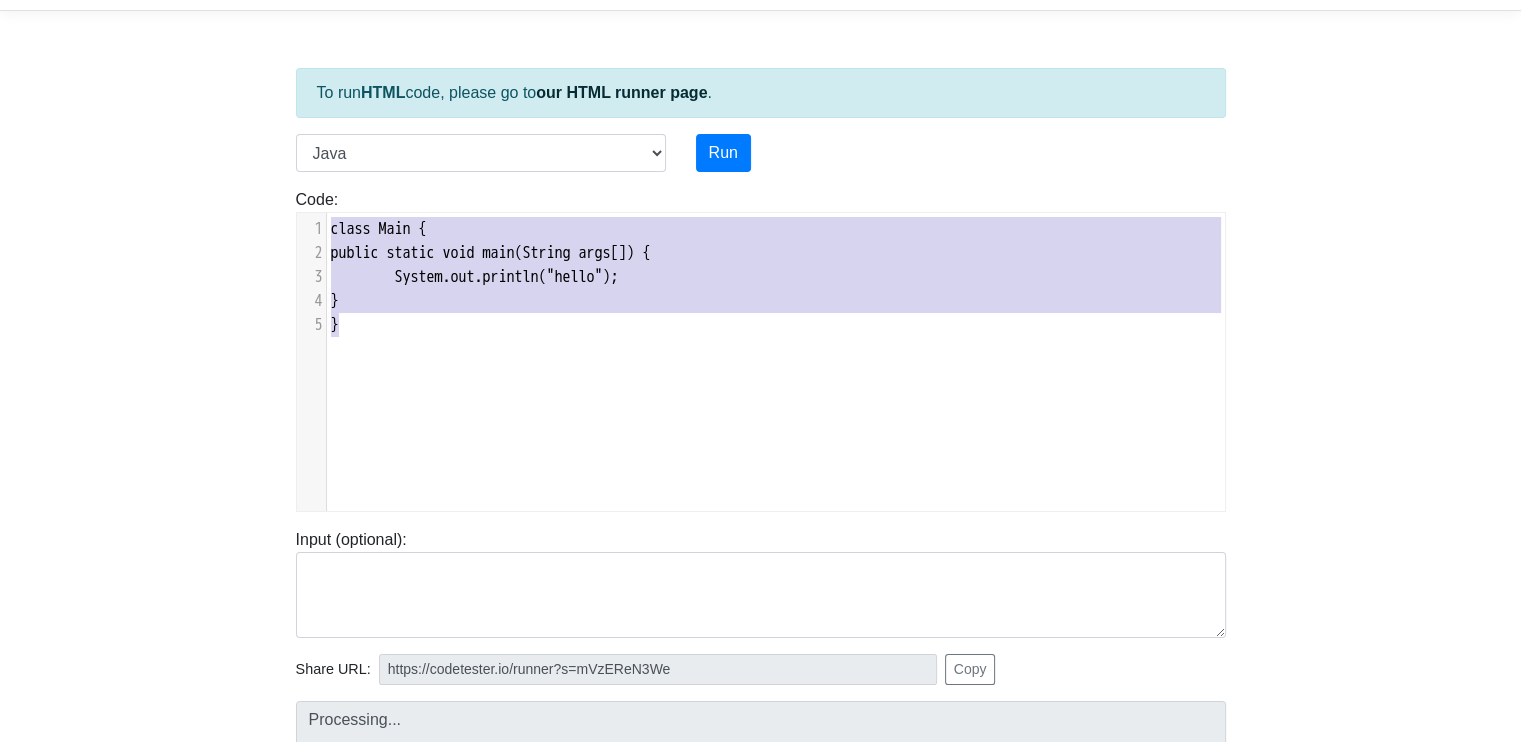 drag, startPoint x: 543, startPoint y: 412, endPoint x: 187, endPoint y: 164, distance: 433.86633 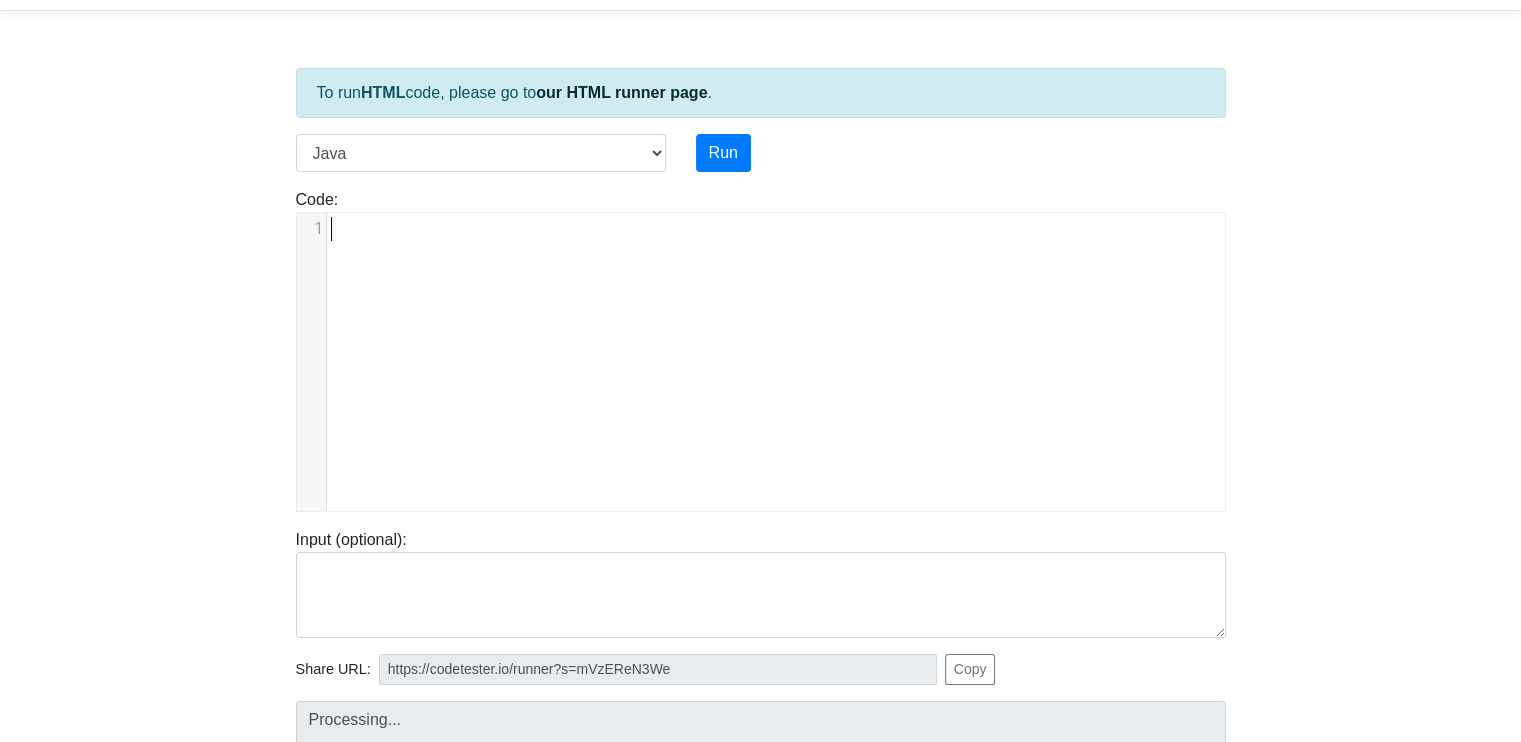 scroll, scrollTop: 5268, scrollLeft: 0, axis: vertical 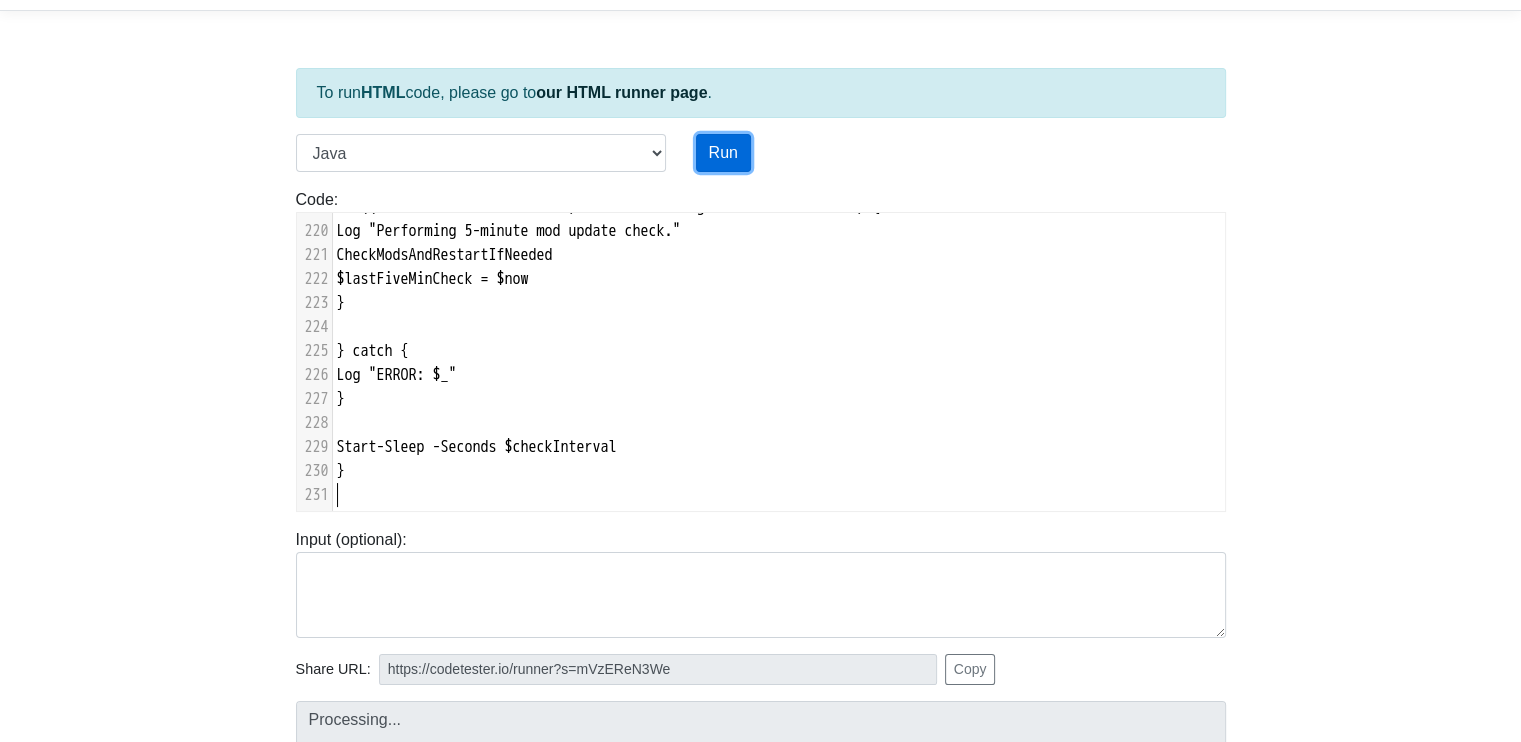 click on "Run" at bounding box center [723, 153] 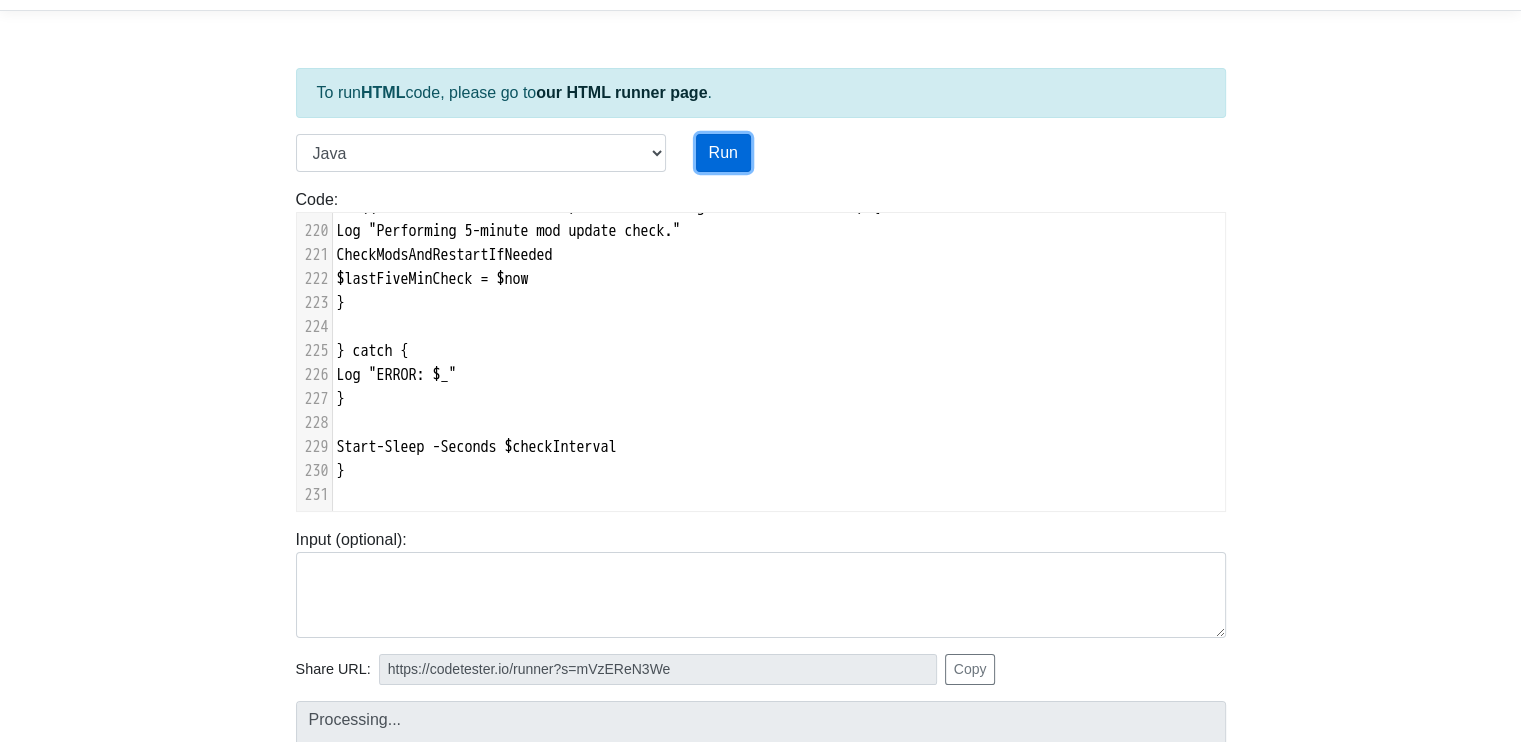 click on "Run" at bounding box center [723, 153] 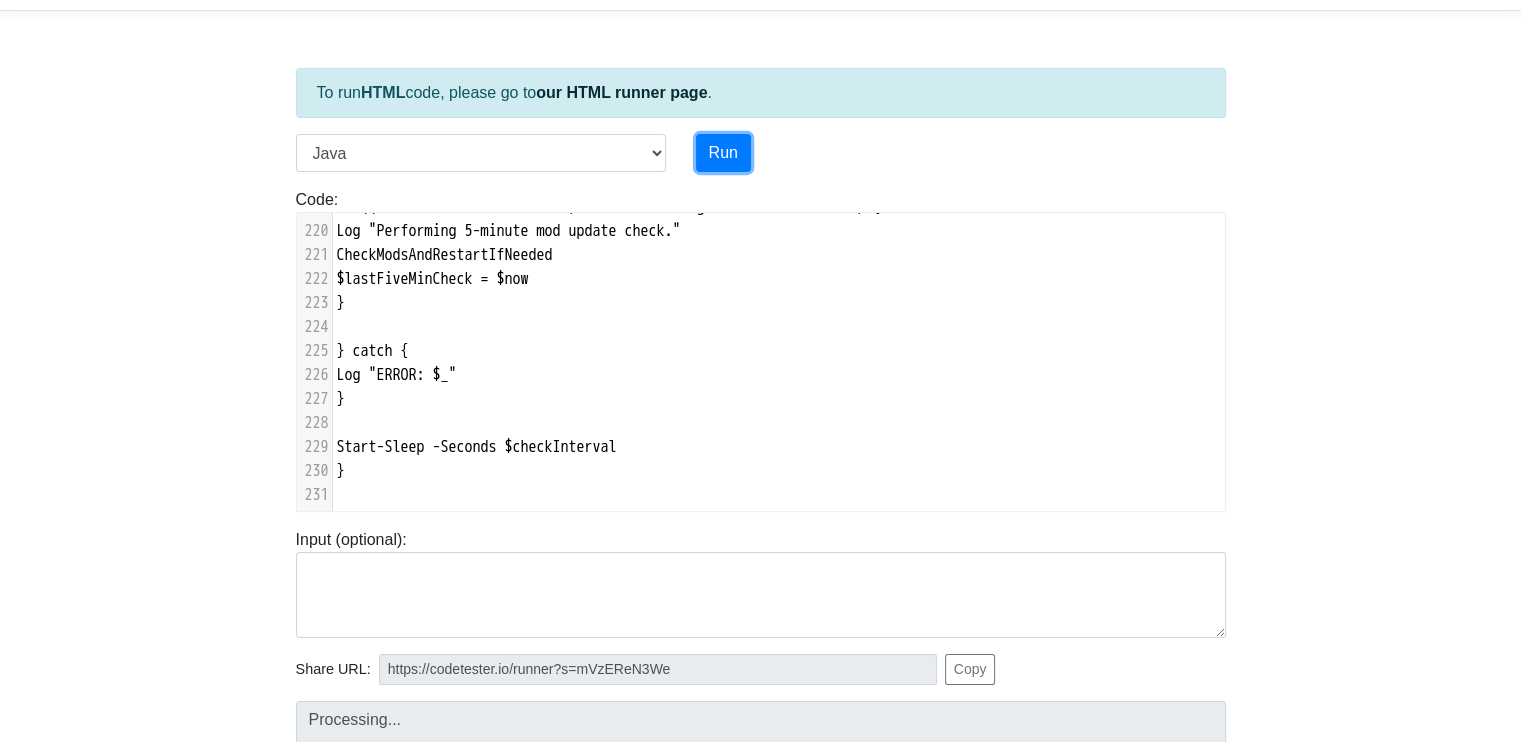 scroll, scrollTop: 5268, scrollLeft: 52, axis: both 